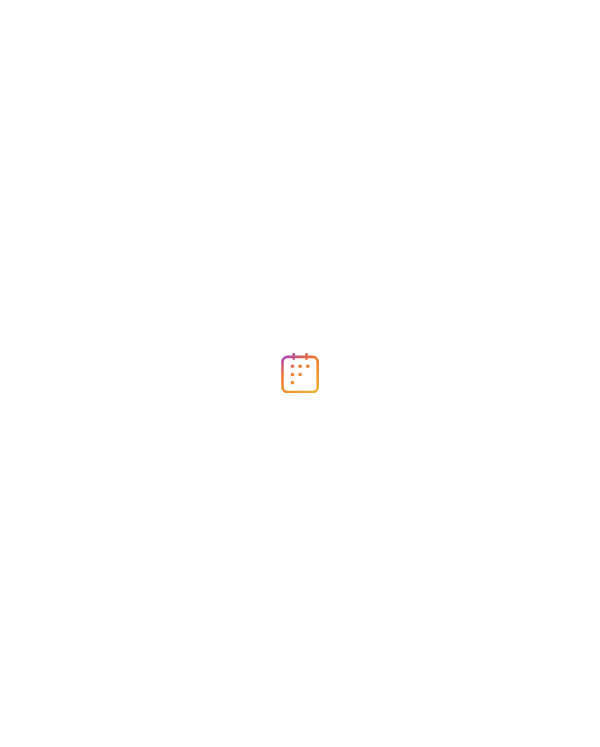 scroll, scrollTop: 0, scrollLeft: 0, axis: both 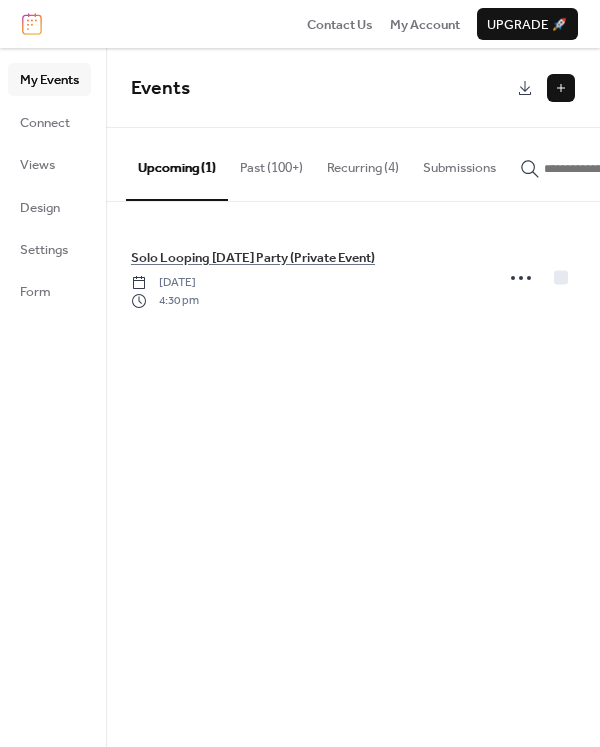 click on "Past  (100+)" at bounding box center (271, 163) 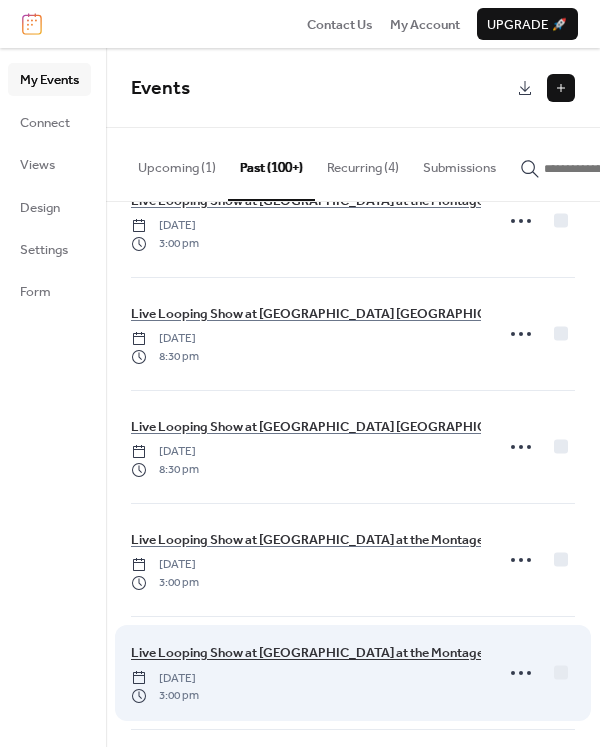 scroll, scrollTop: 11336, scrollLeft: 0, axis: vertical 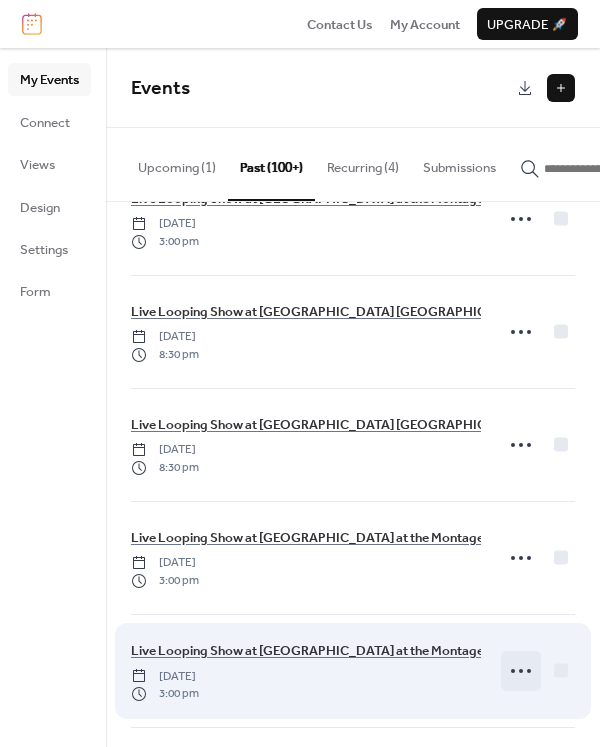 click 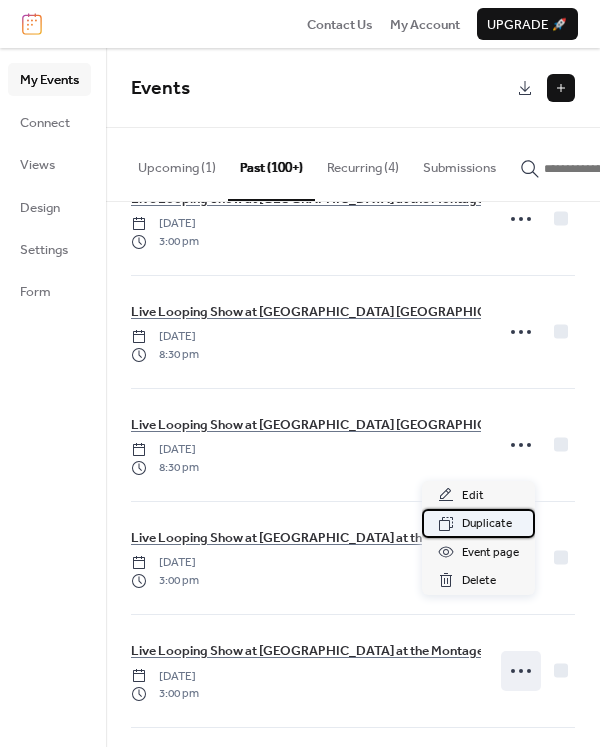 click on "Duplicate" at bounding box center (487, 524) 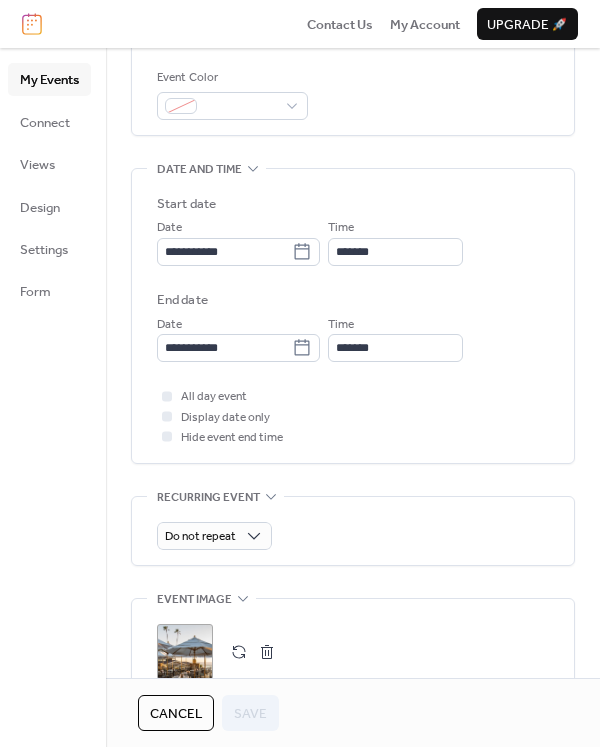 scroll, scrollTop: 514, scrollLeft: 0, axis: vertical 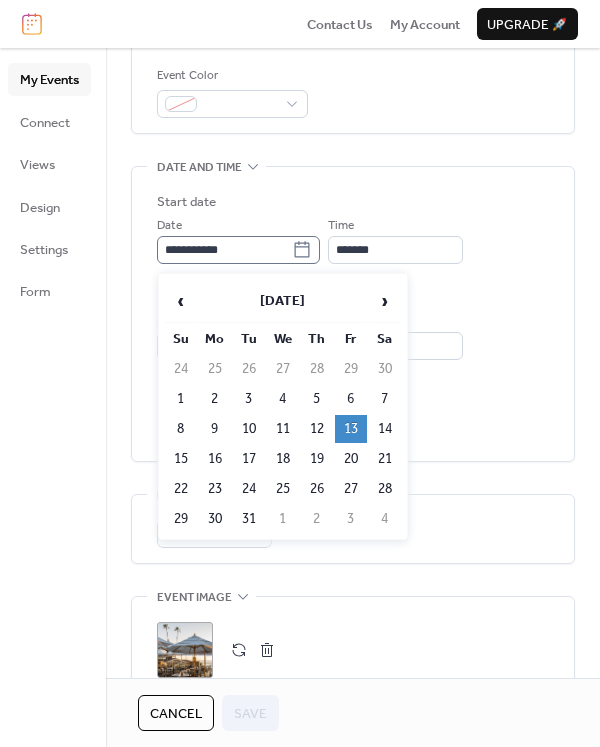 click 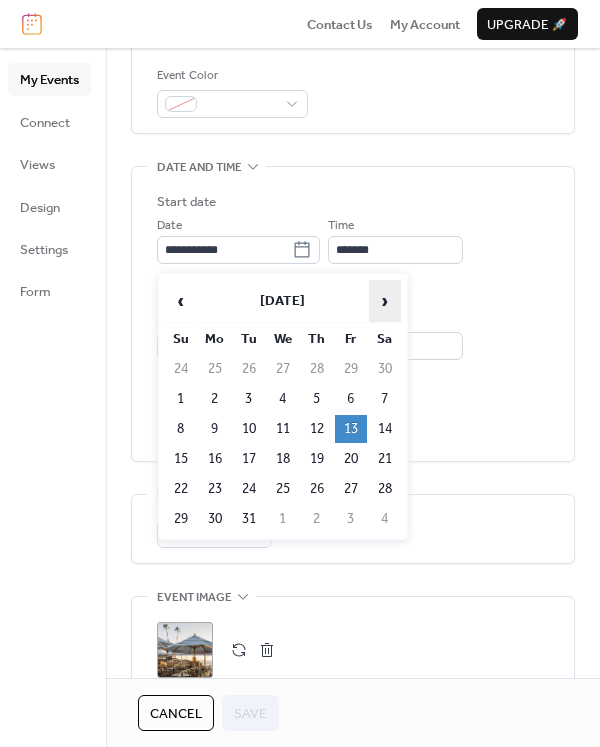 click on "›" at bounding box center (385, 301) 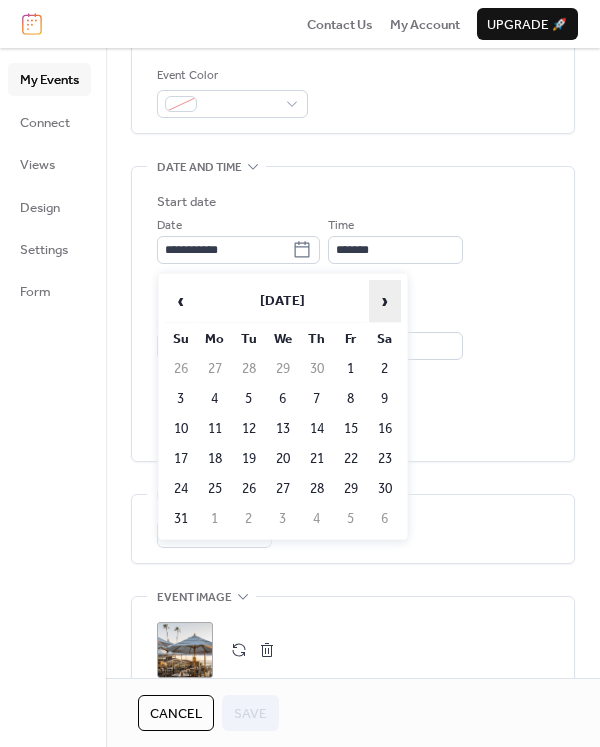 click on "›" at bounding box center [385, 301] 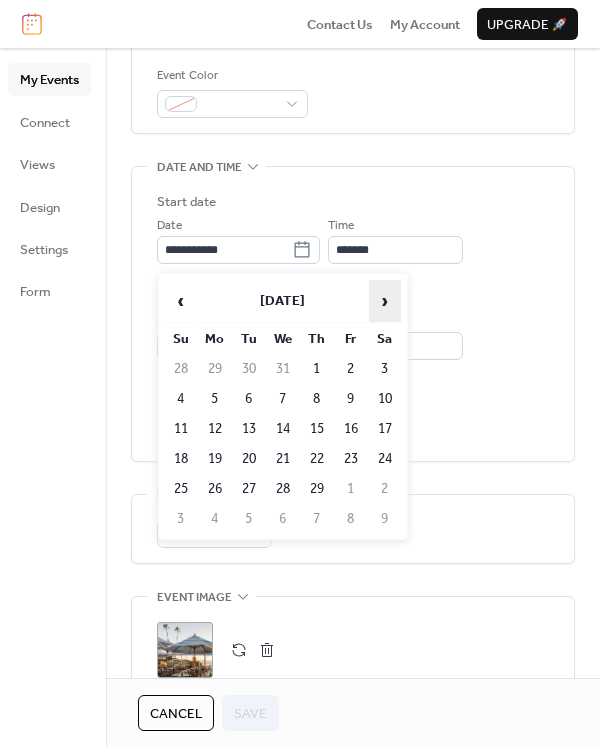 click on "›" at bounding box center [385, 301] 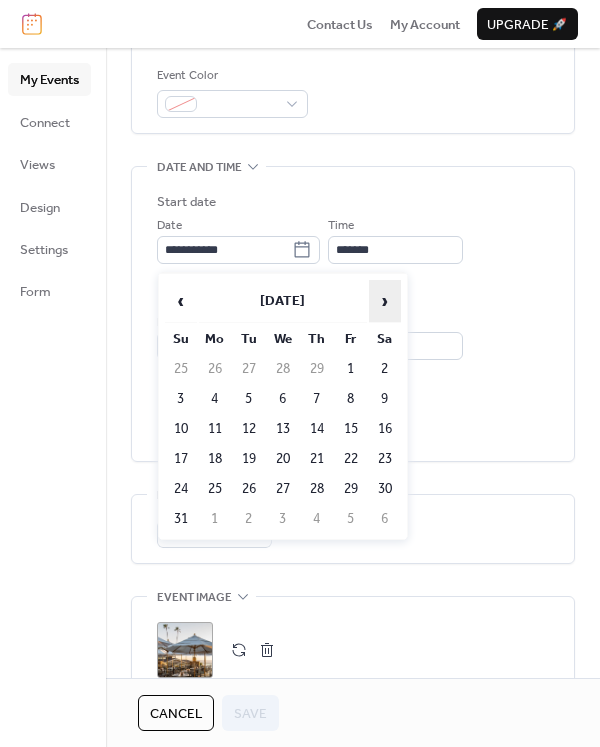click on "›" at bounding box center [385, 301] 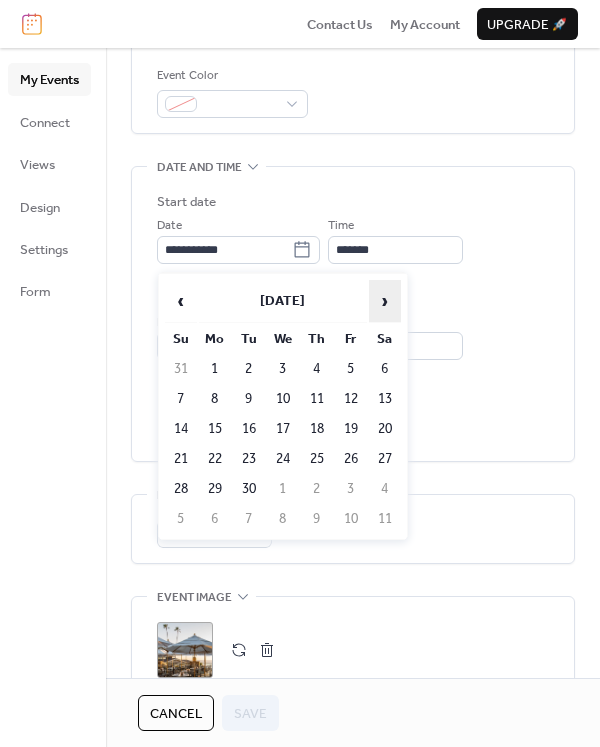click on "›" at bounding box center [385, 301] 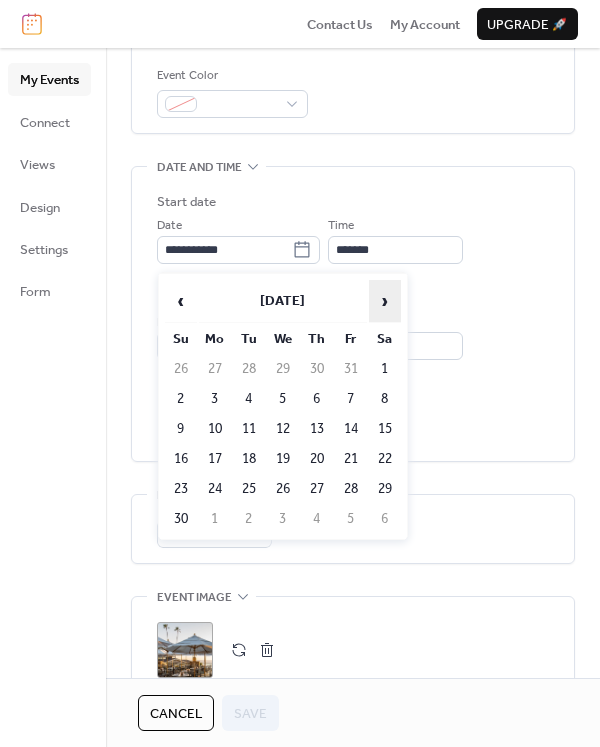 click on "›" at bounding box center [385, 301] 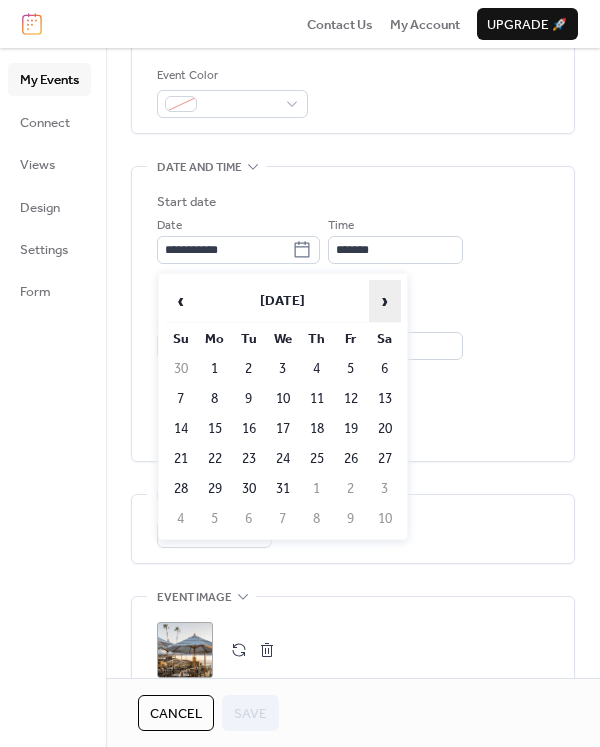 click on "›" at bounding box center [385, 301] 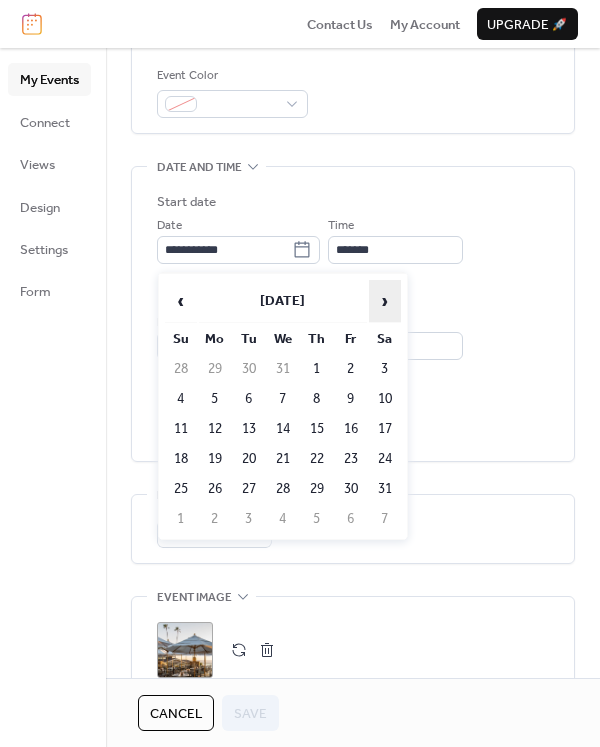 click on "›" at bounding box center (385, 301) 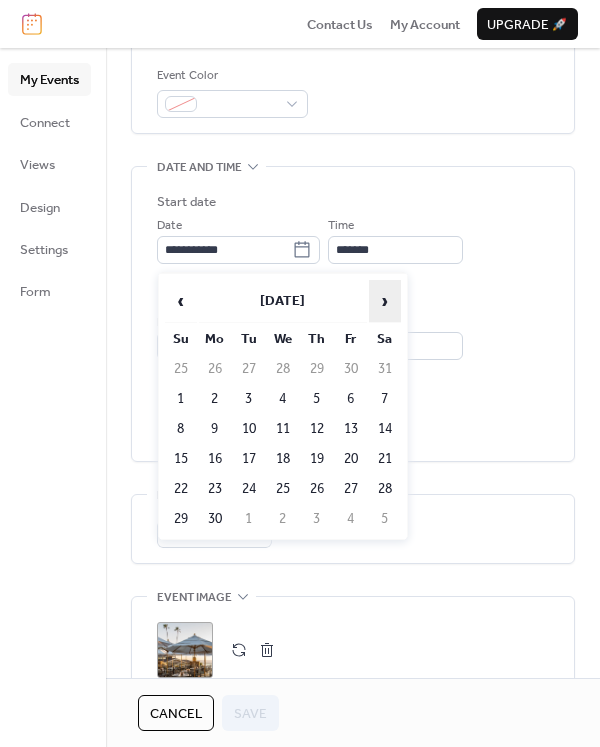 click on "›" at bounding box center (385, 301) 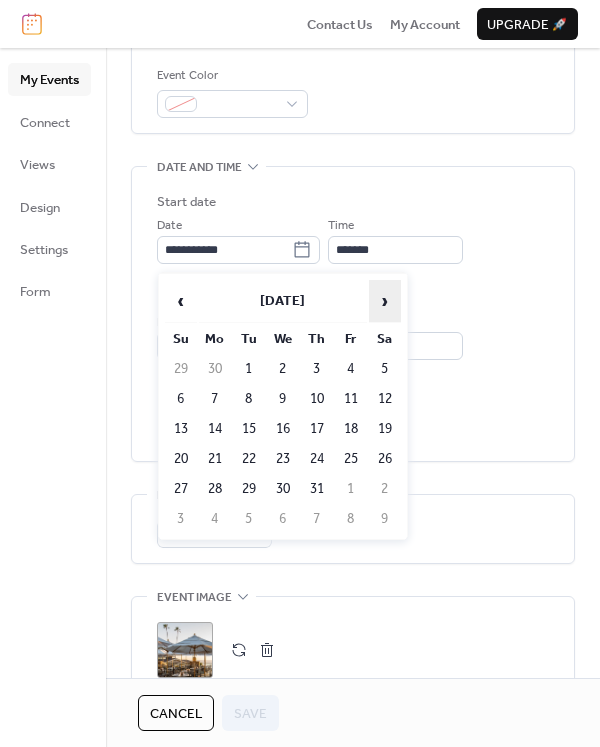 click on "›" at bounding box center (385, 301) 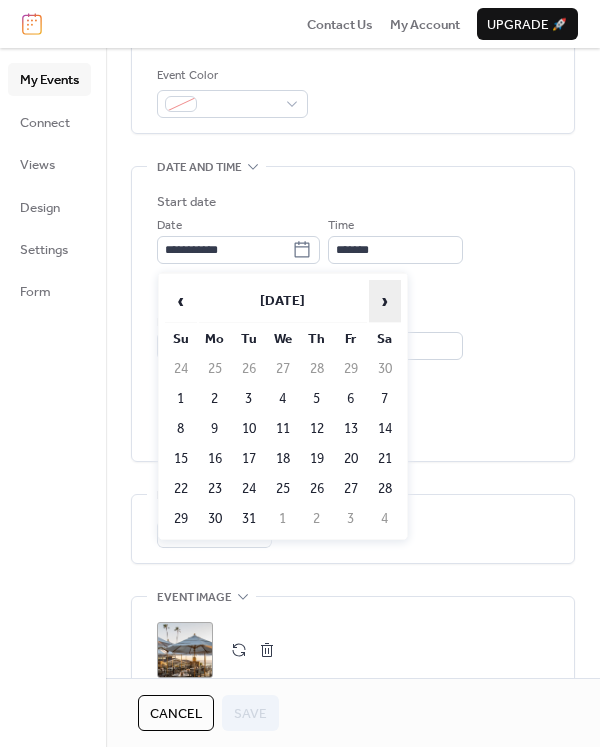 click on "›" at bounding box center [385, 301] 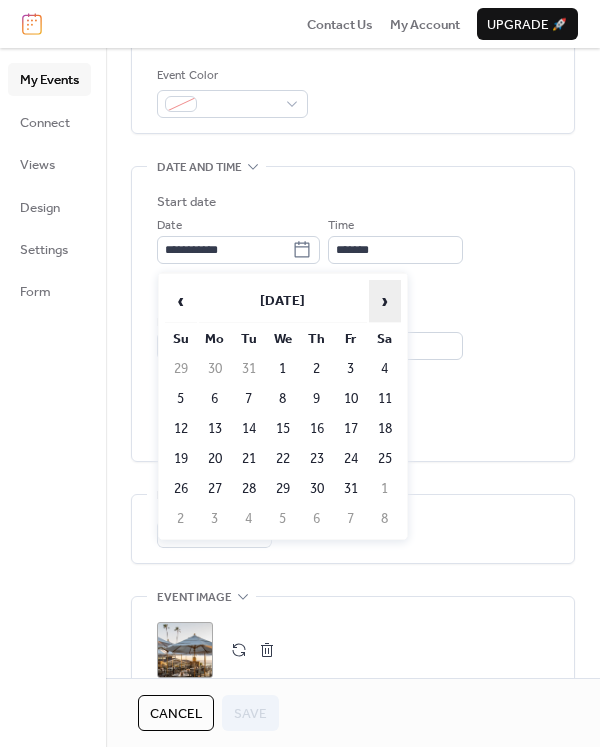 click on "›" at bounding box center [385, 301] 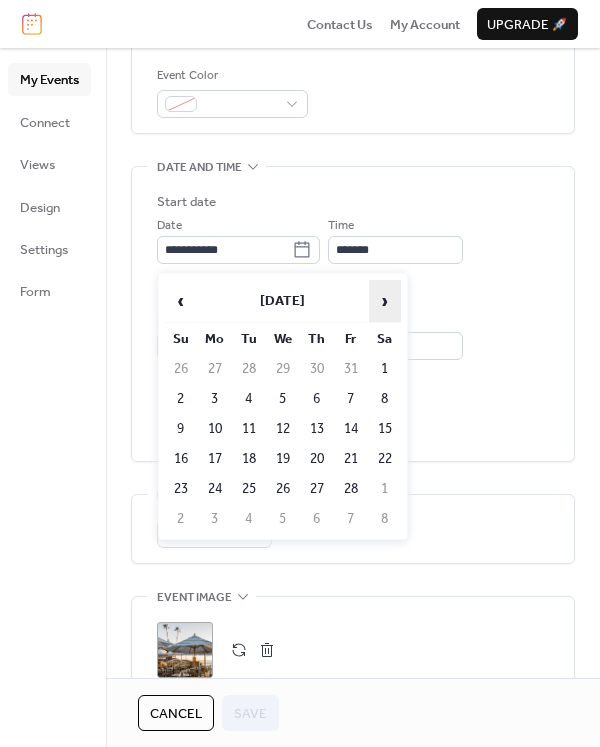 click on "›" at bounding box center [385, 301] 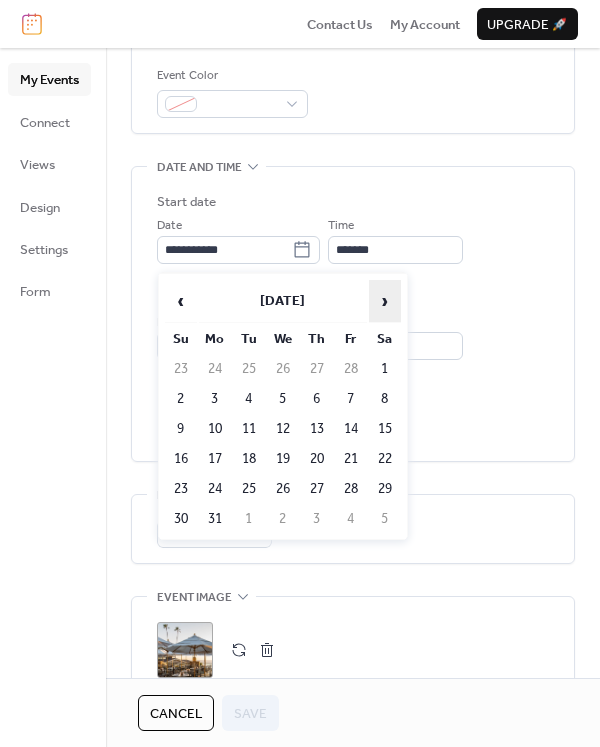 click on "›" at bounding box center (385, 301) 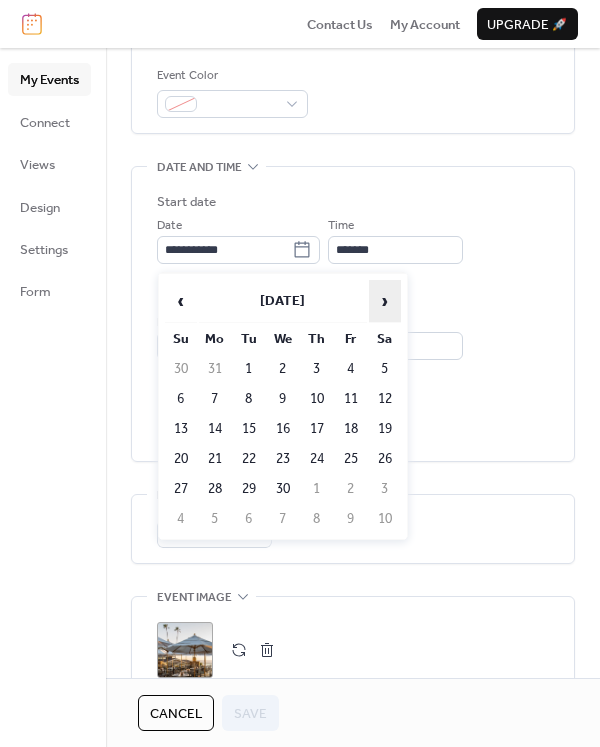 click on "›" at bounding box center [385, 301] 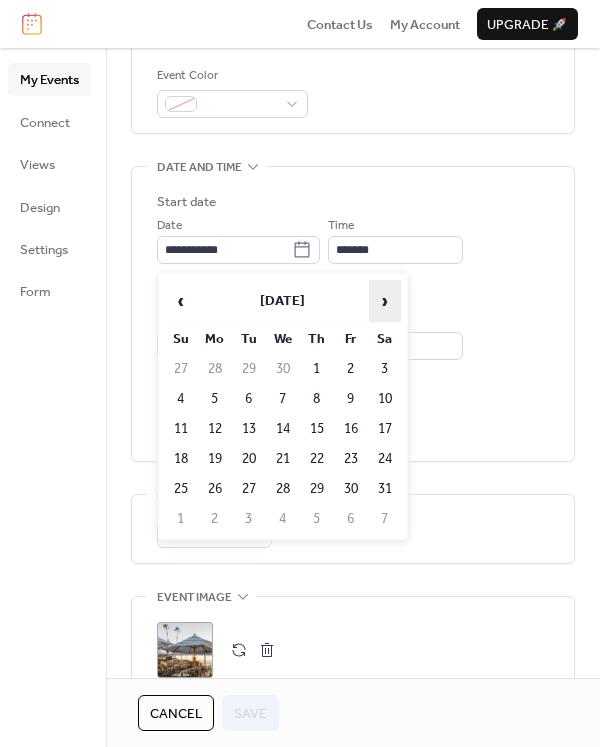 click on "›" at bounding box center (385, 301) 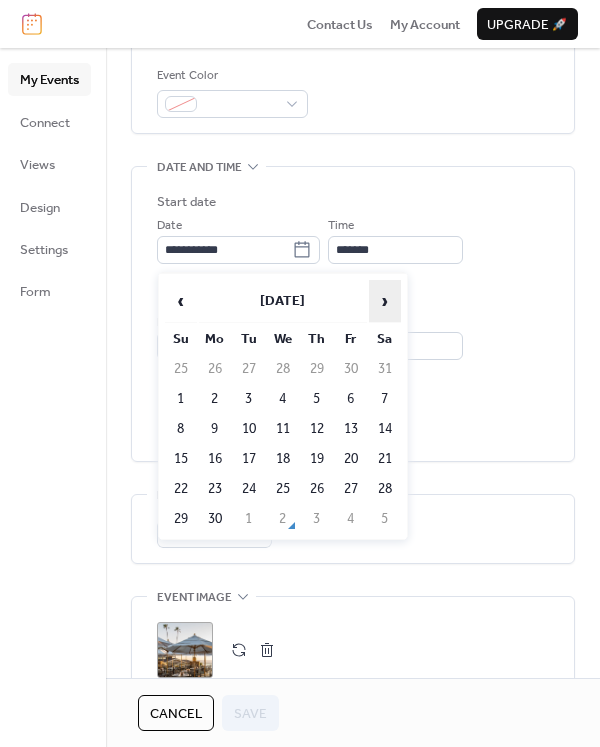click on "›" at bounding box center (385, 301) 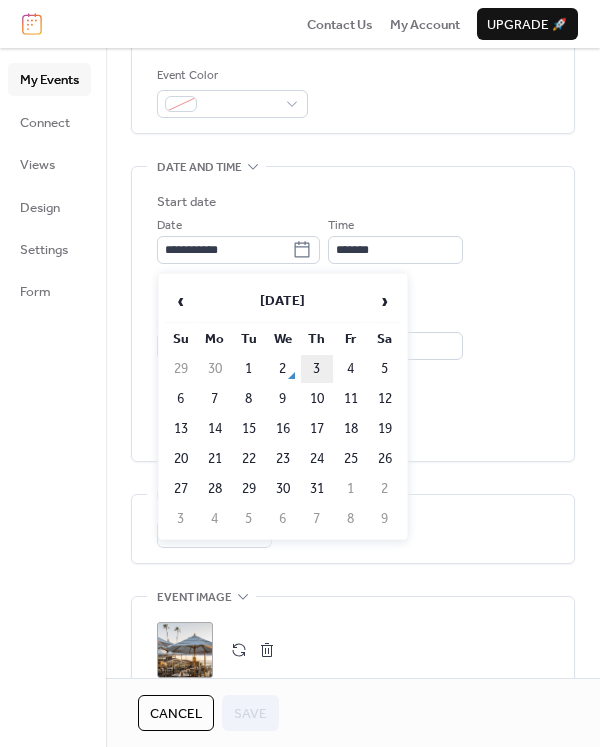 click on "3" at bounding box center (317, 369) 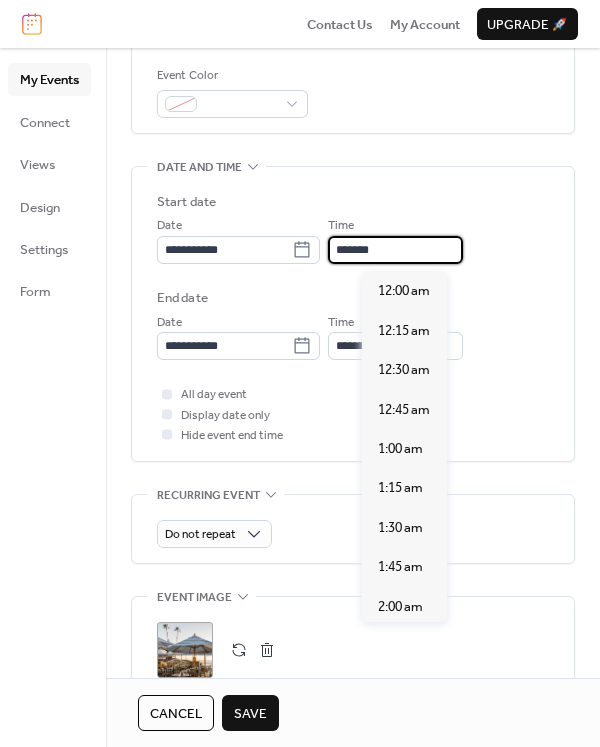 click on "*******" at bounding box center [395, 250] 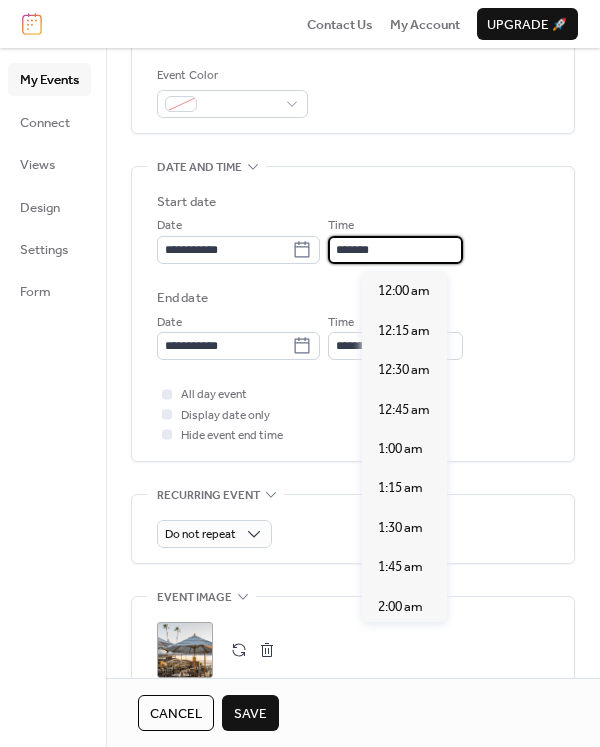 scroll, scrollTop: 2340, scrollLeft: 0, axis: vertical 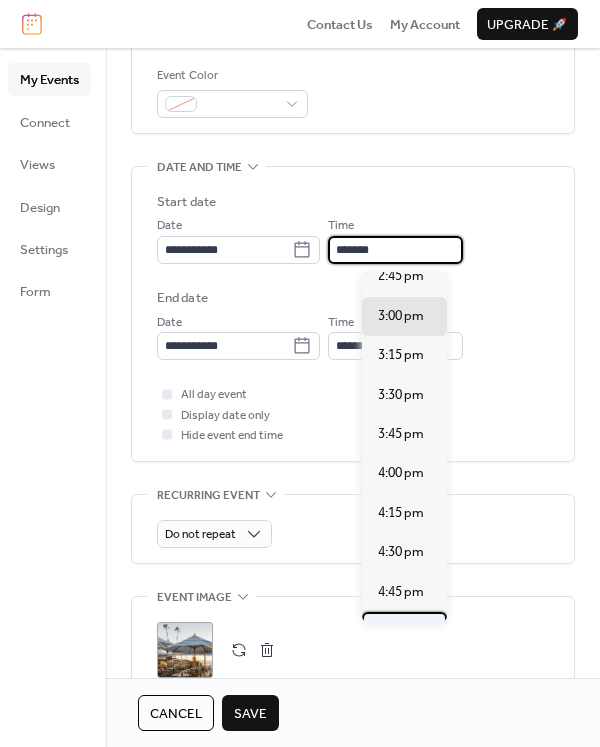 click on "5:00 pm" at bounding box center [401, 631] 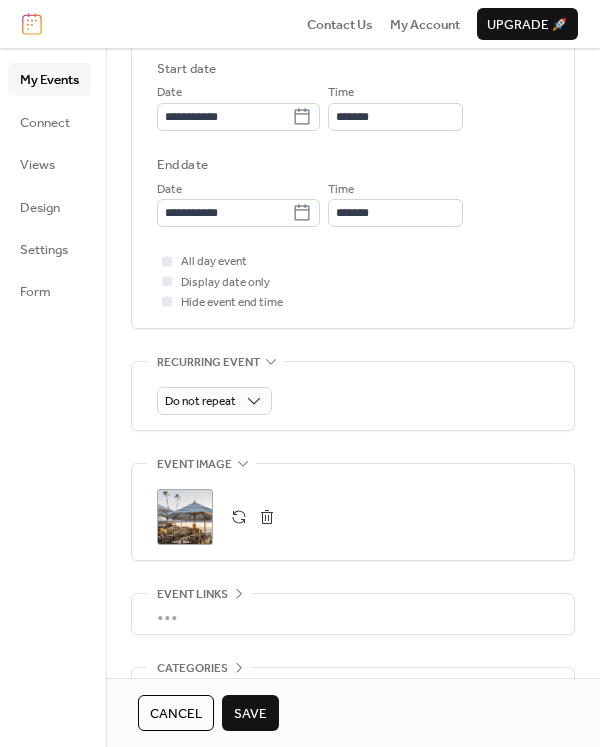 scroll, scrollTop: 670, scrollLeft: 0, axis: vertical 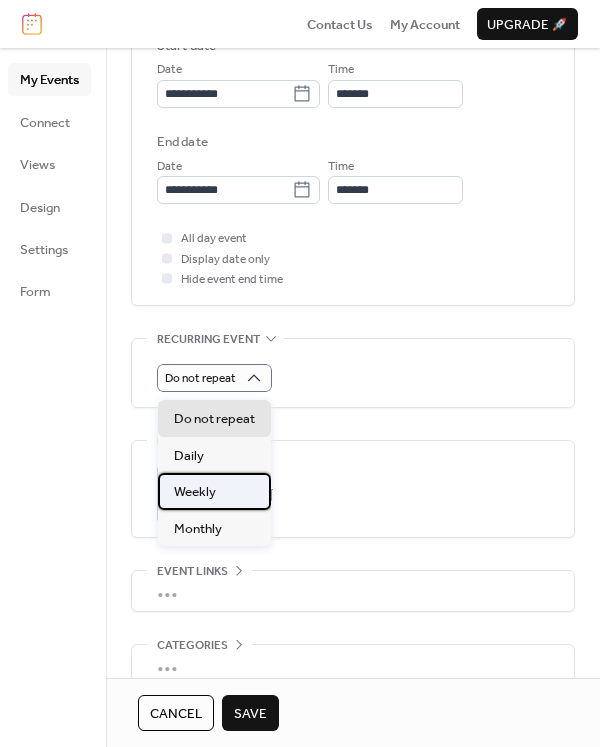 click on "Weekly" at bounding box center [195, 492] 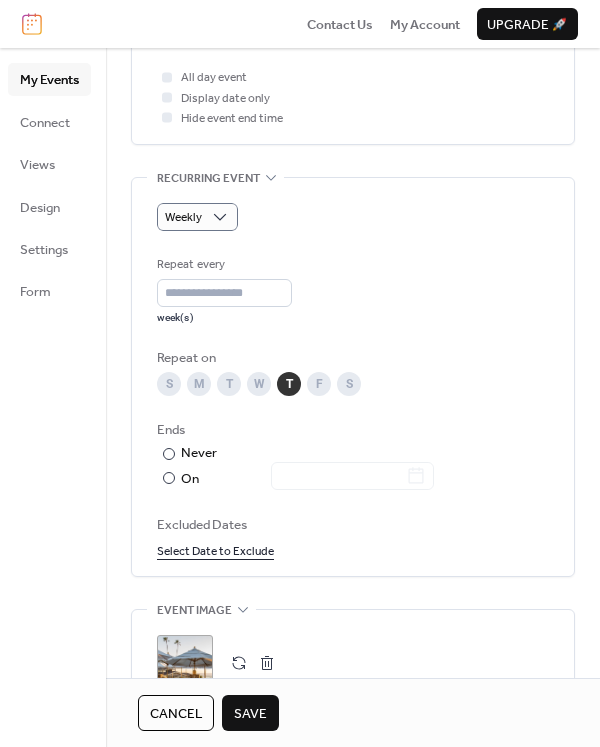 scroll, scrollTop: 838, scrollLeft: 0, axis: vertical 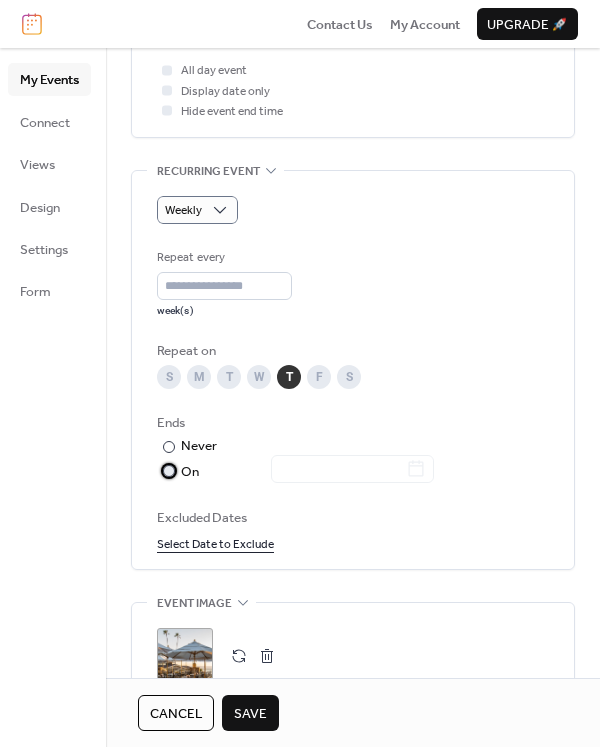 click at bounding box center [169, 471] 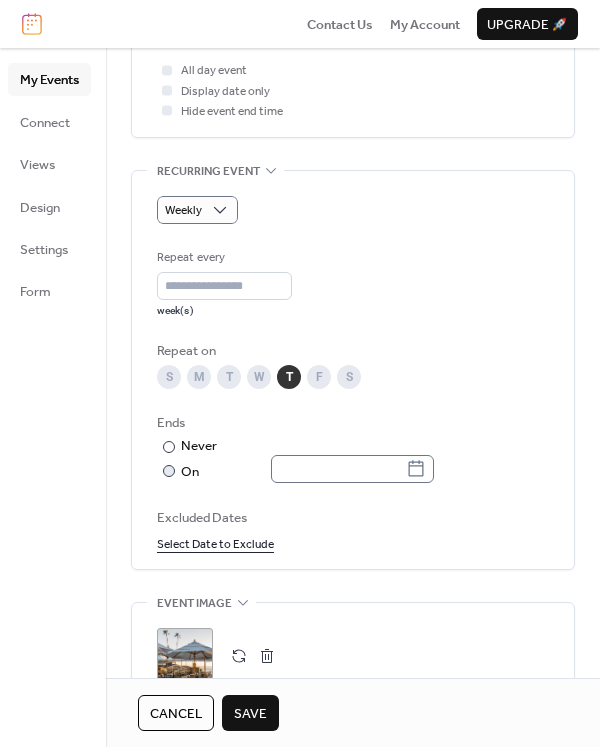 click 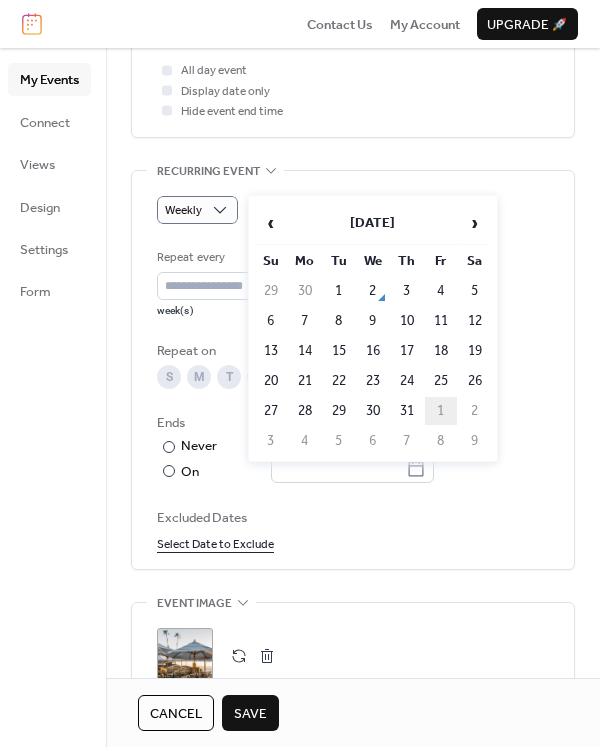 click on "1" at bounding box center (441, 411) 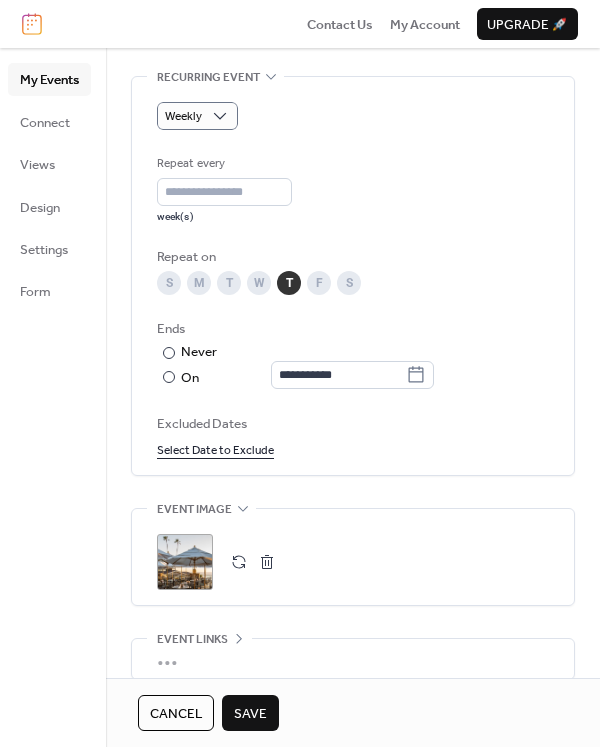 scroll, scrollTop: 921, scrollLeft: 0, axis: vertical 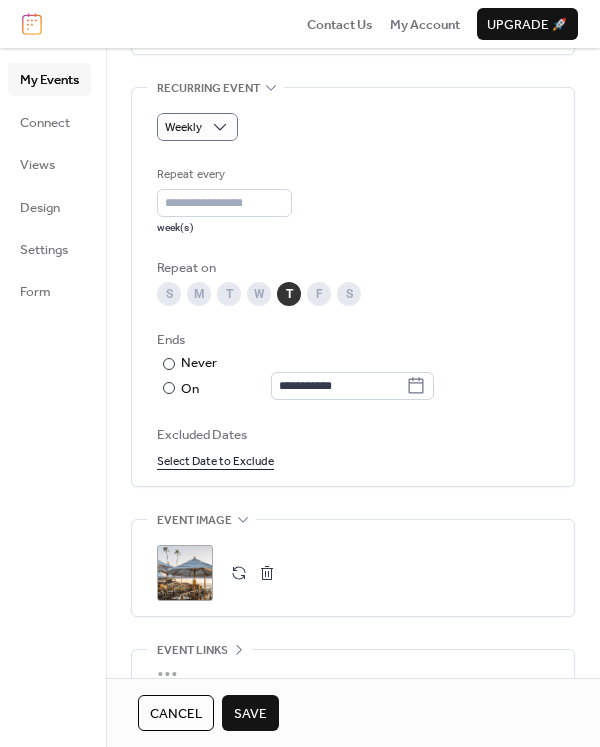click on "Select Date to Exclude" at bounding box center [215, 460] 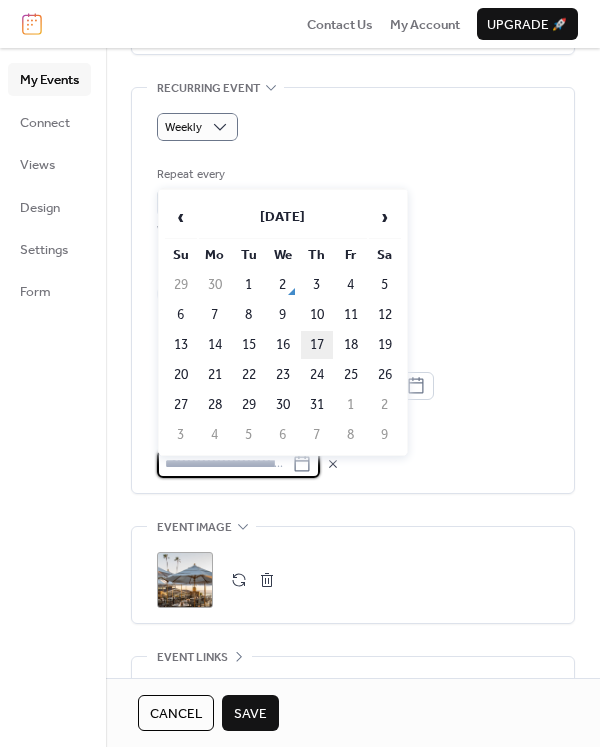 click on "17" at bounding box center (317, 345) 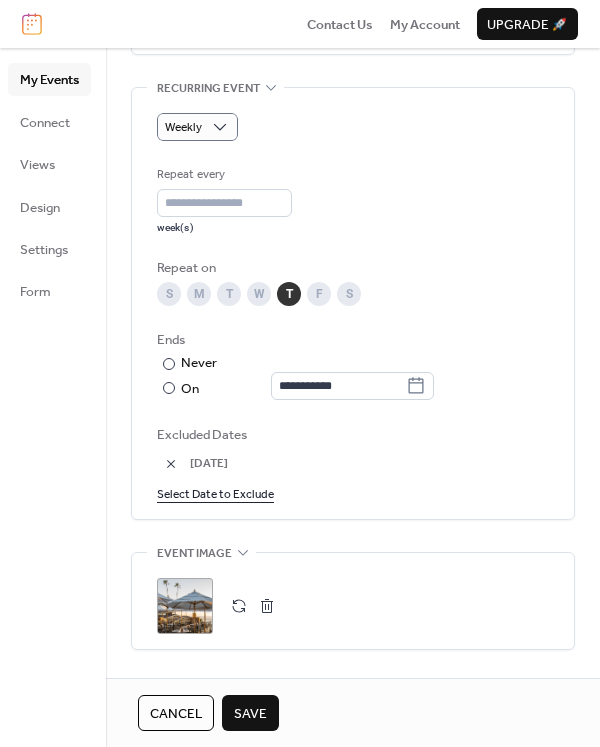 click on "Save" at bounding box center (250, 714) 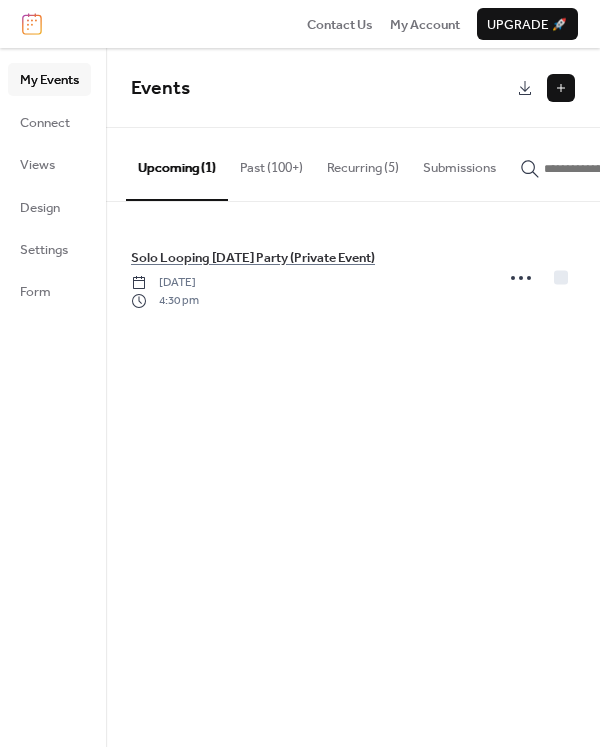 click on "Recurring  (5)" at bounding box center [363, 163] 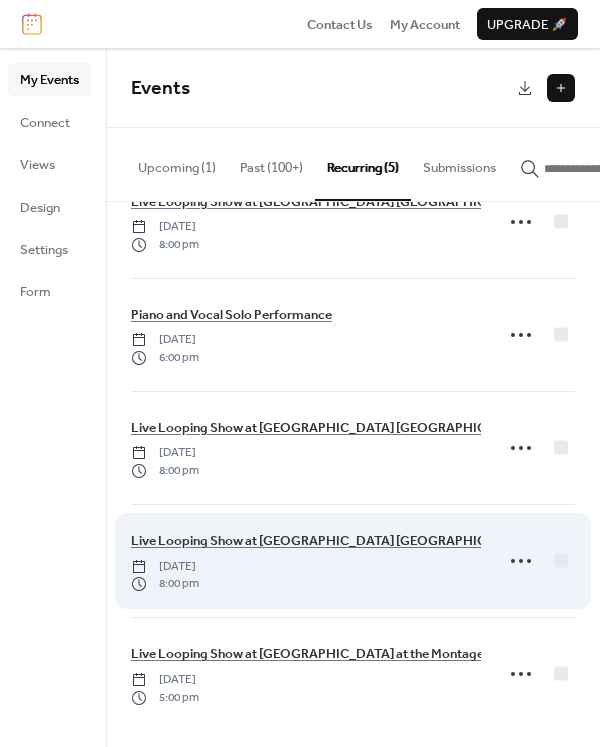 scroll, scrollTop: 55, scrollLeft: 0, axis: vertical 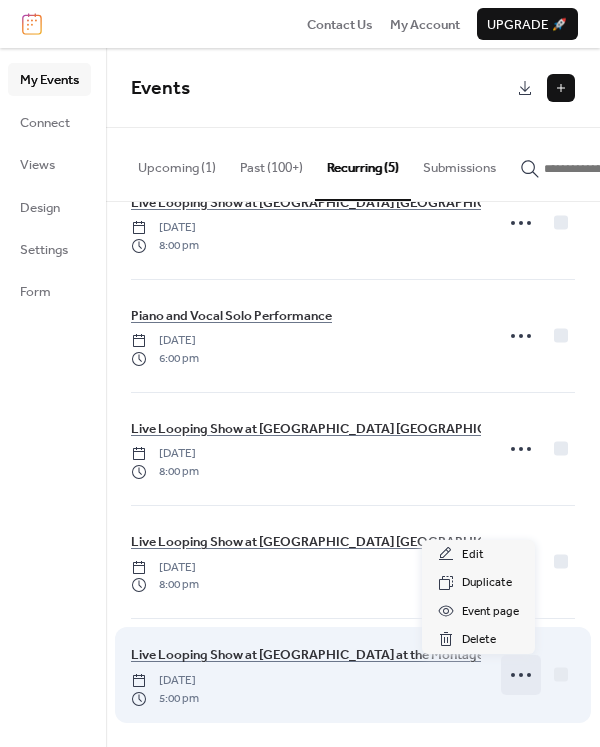 click 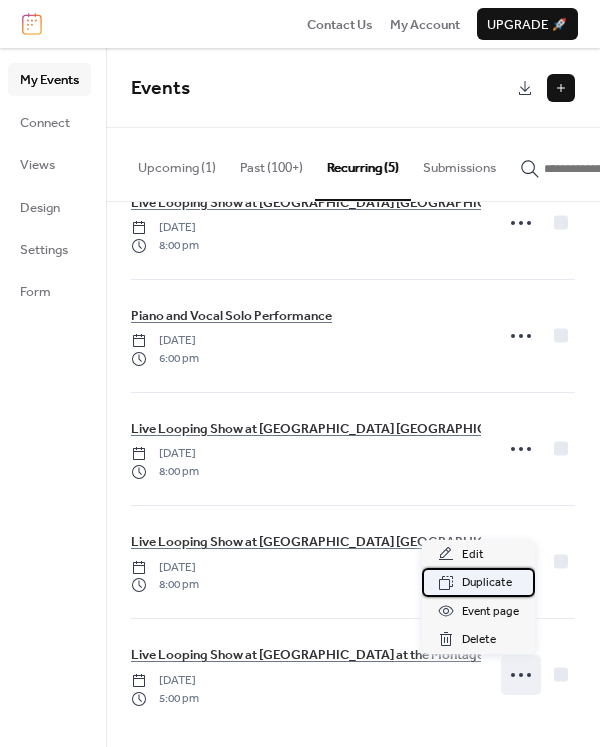 click on "Duplicate" at bounding box center (487, 583) 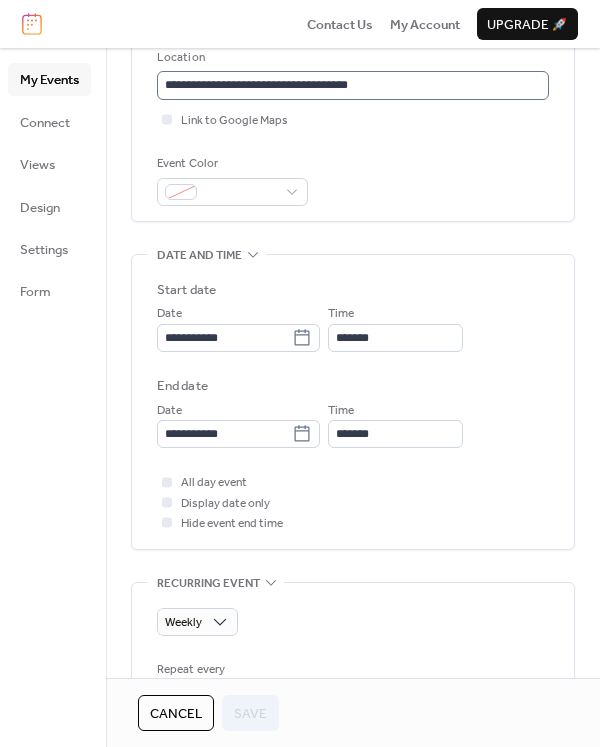 scroll, scrollTop: 458, scrollLeft: 0, axis: vertical 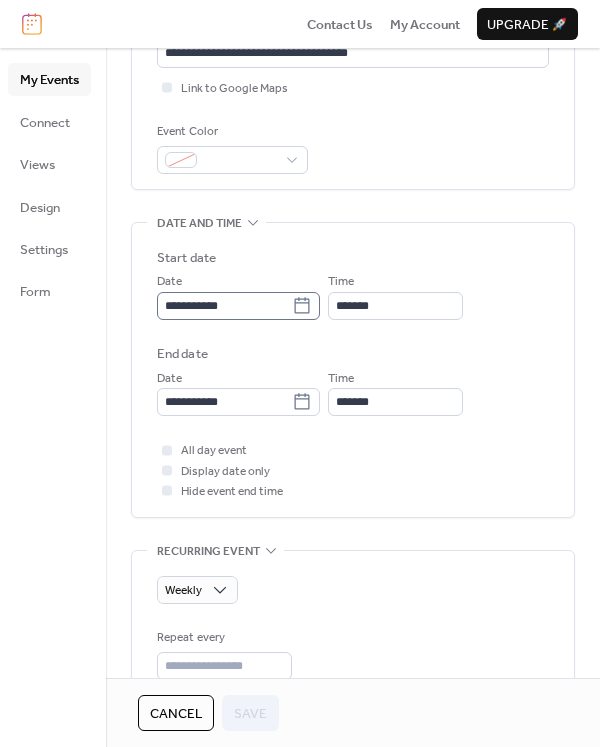 click 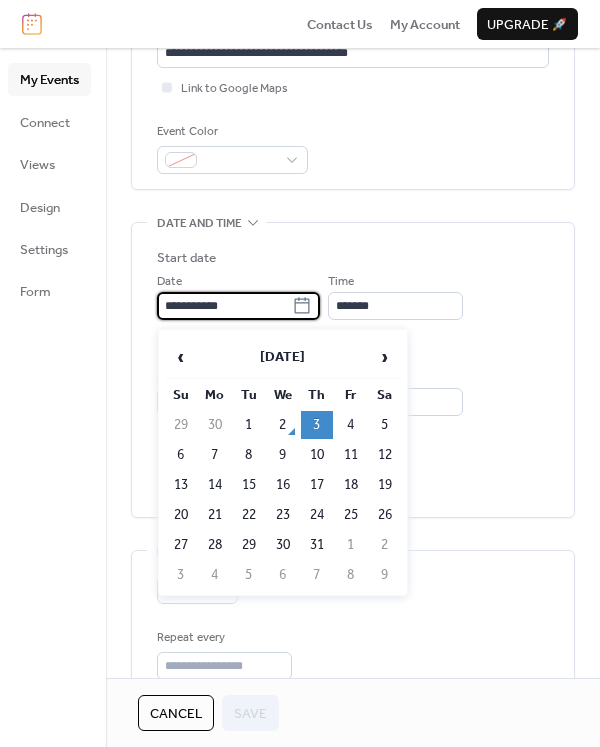 click on "Start date" at bounding box center [353, 258] 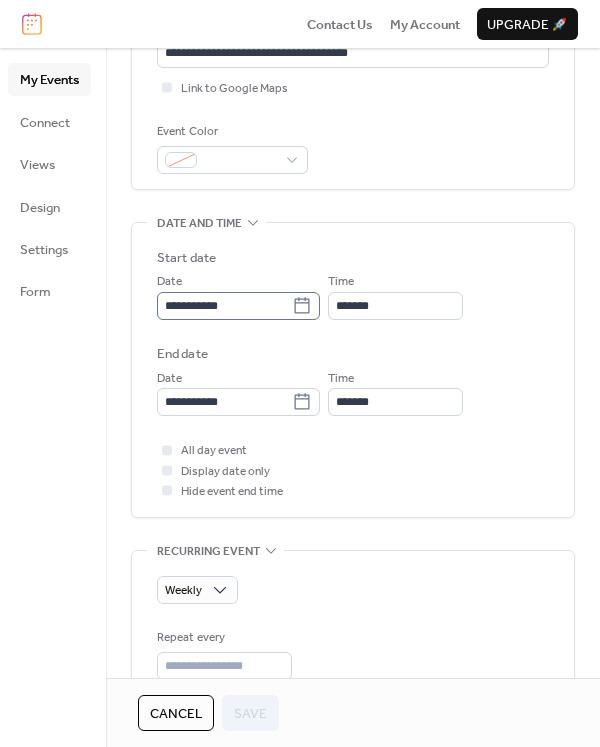 click 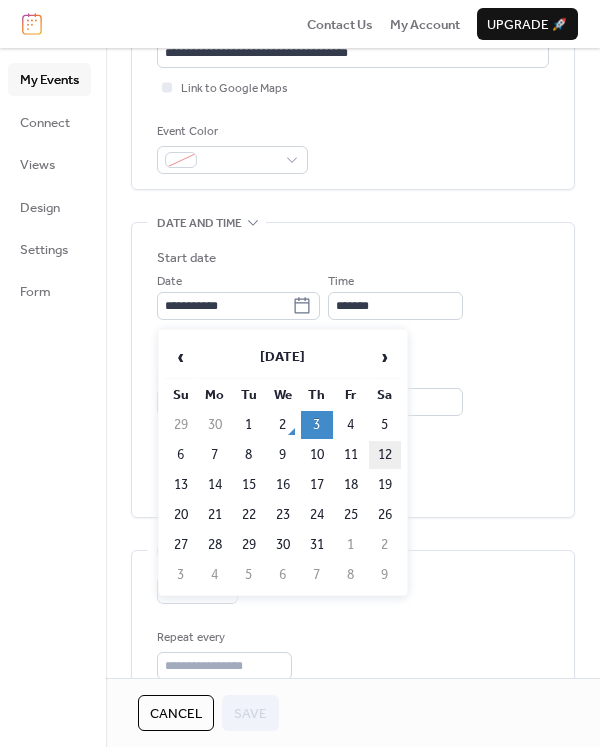 click on "12" at bounding box center (385, 455) 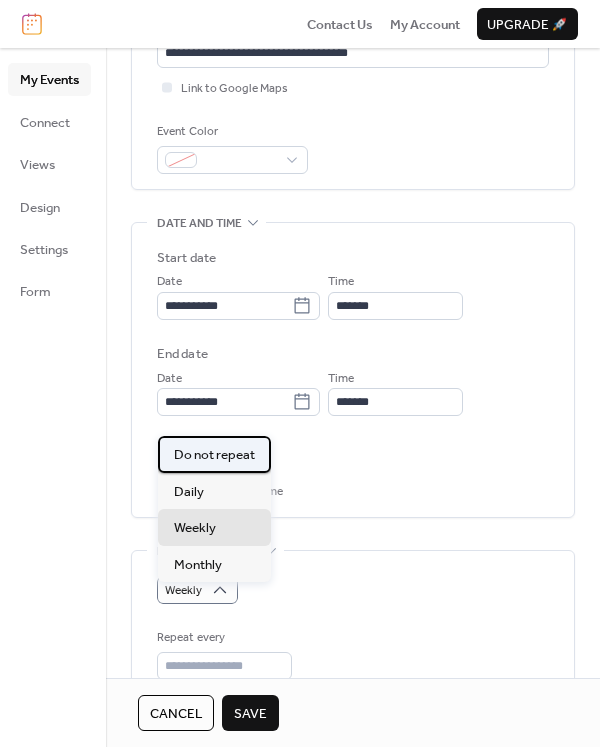 click on "Do not repeat" at bounding box center [214, 455] 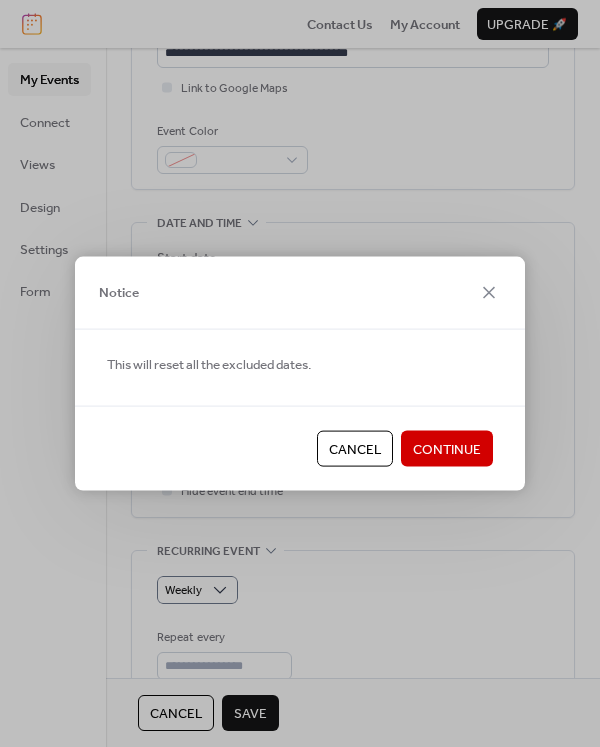 click on "Cancel" at bounding box center (355, 450) 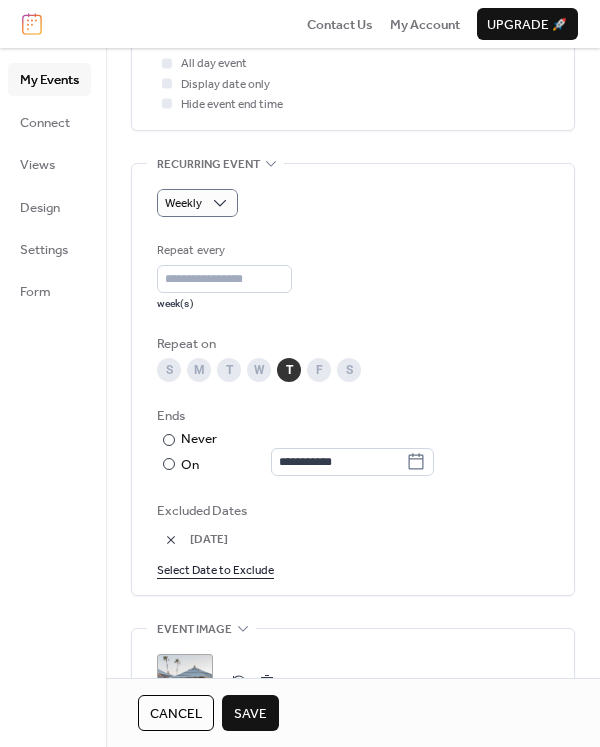 scroll, scrollTop: 847, scrollLeft: 0, axis: vertical 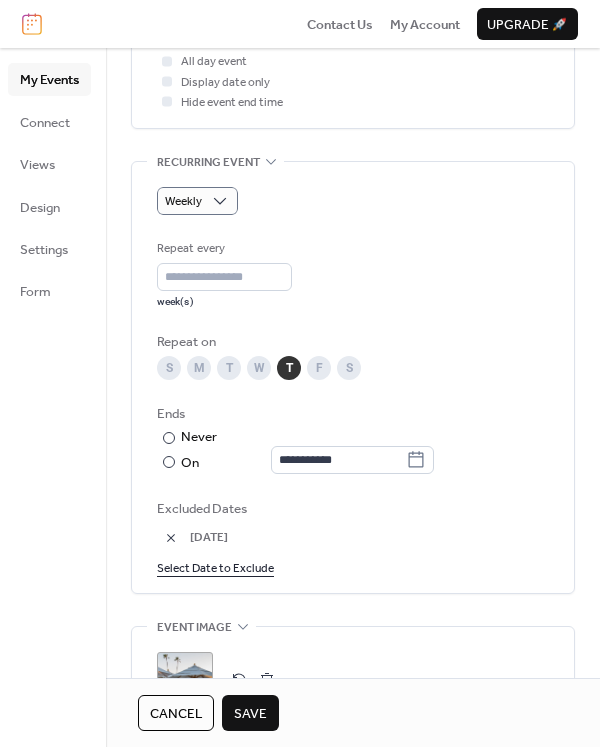 click on "Select Date to Exclude" at bounding box center (215, 567) 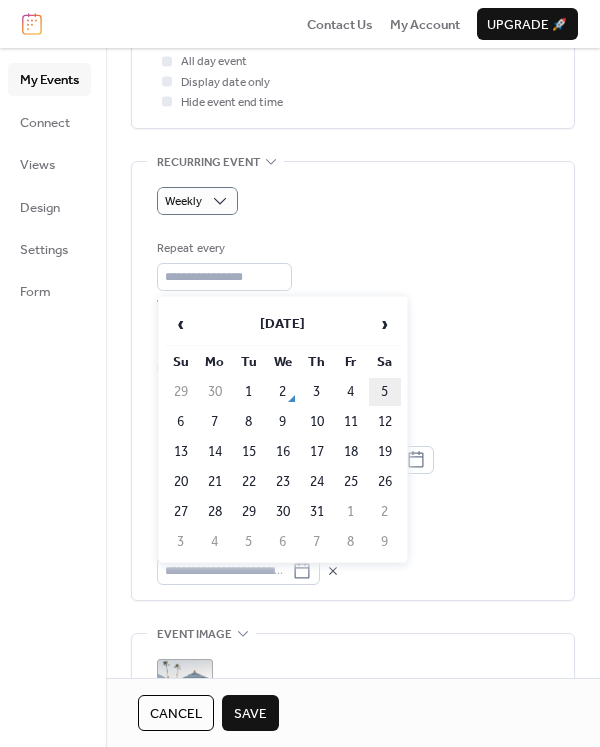 click on "5" at bounding box center [385, 392] 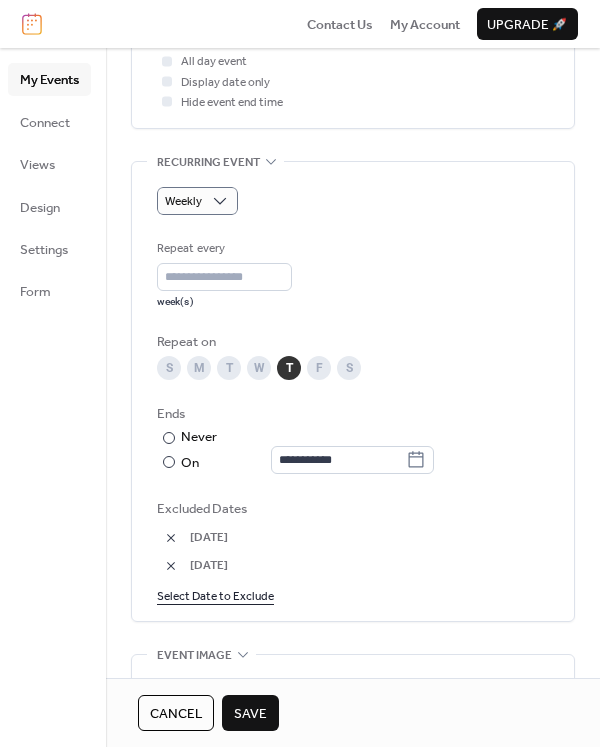 click on "Select Date to Exclude" at bounding box center [215, 595] 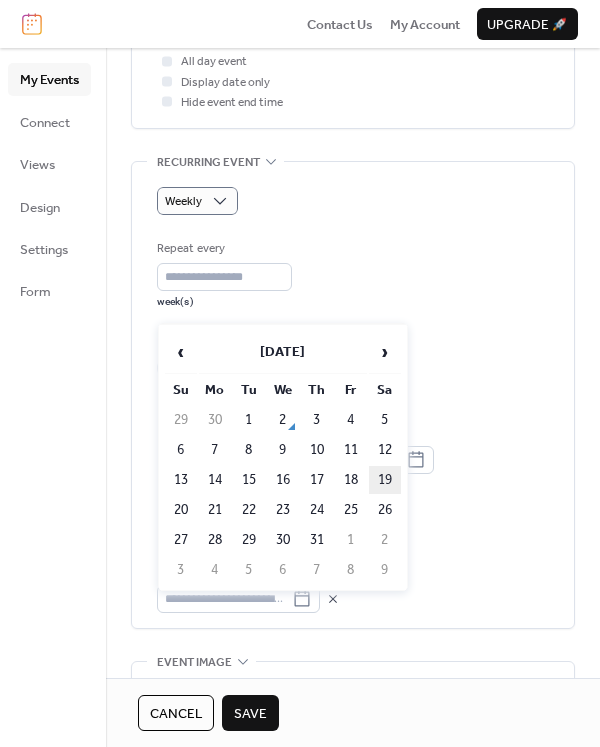 click on "19" at bounding box center (385, 480) 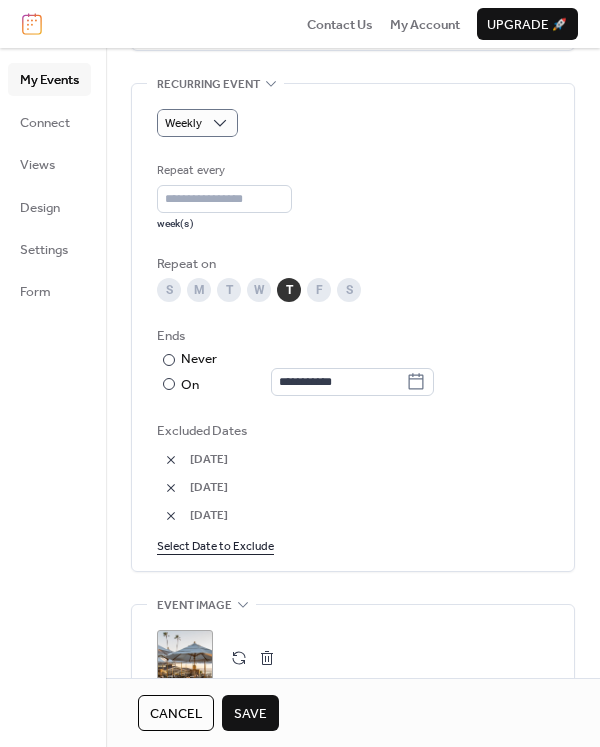 scroll, scrollTop: 930, scrollLeft: 0, axis: vertical 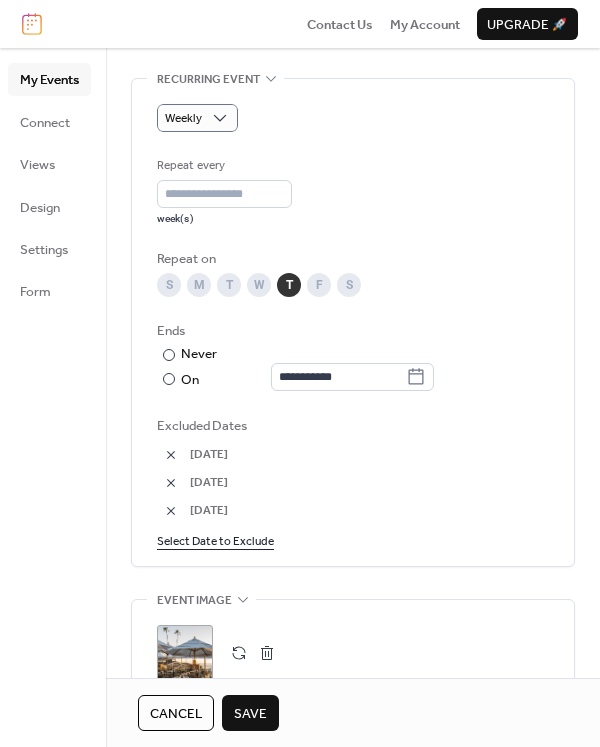 click on "Save" at bounding box center (250, 714) 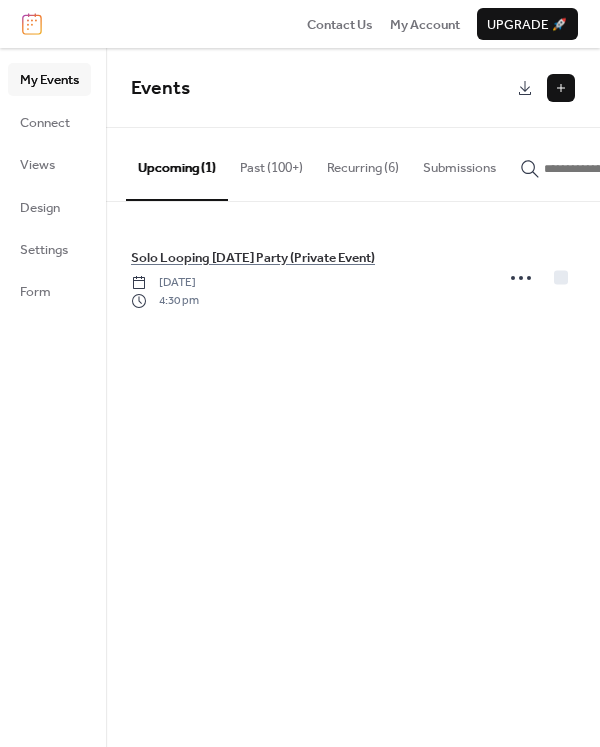 click on "Recurring  (6)" at bounding box center (363, 163) 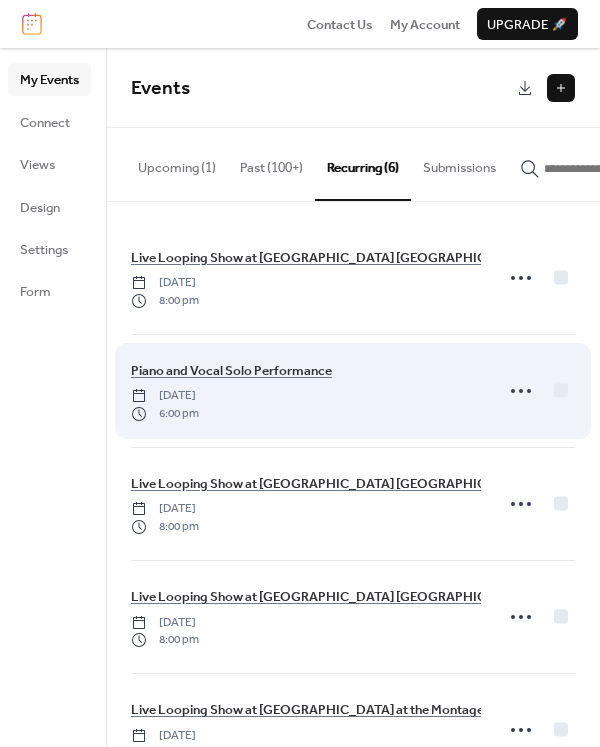 scroll, scrollTop: 0, scrollLeft: 0, axis: both 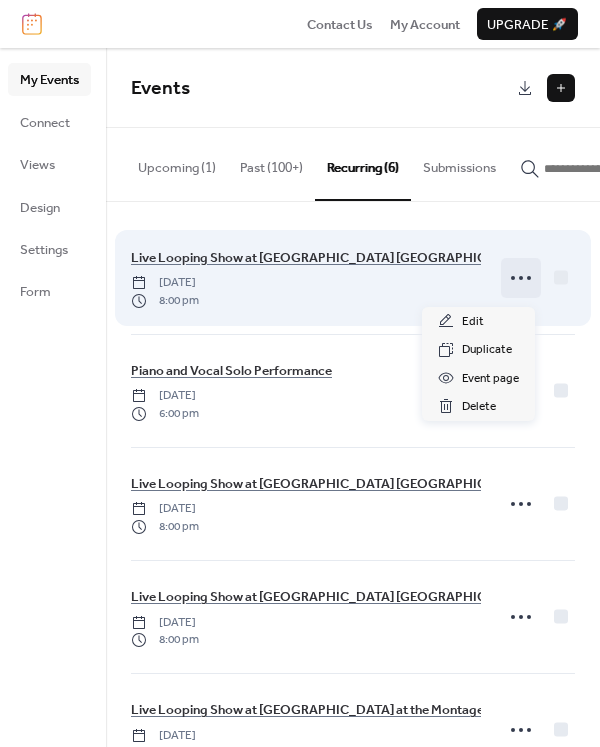 click 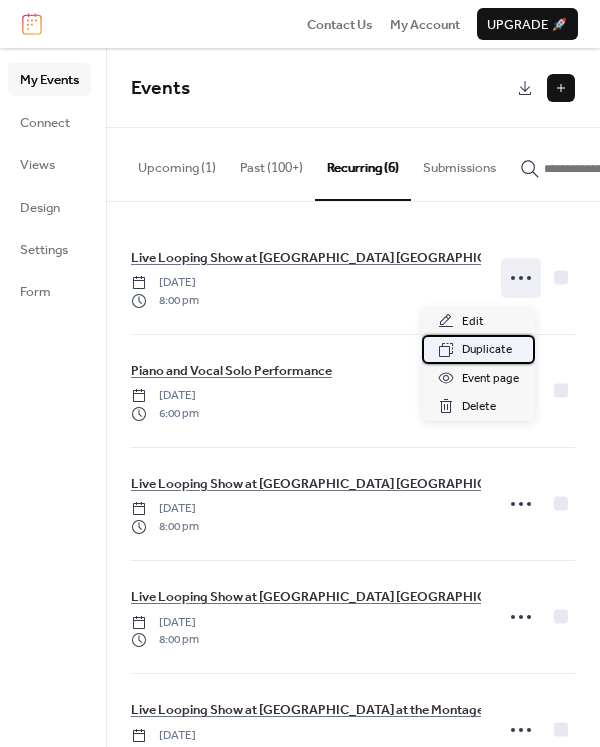 click on "Duplicate" at bounding box center [487, 350] 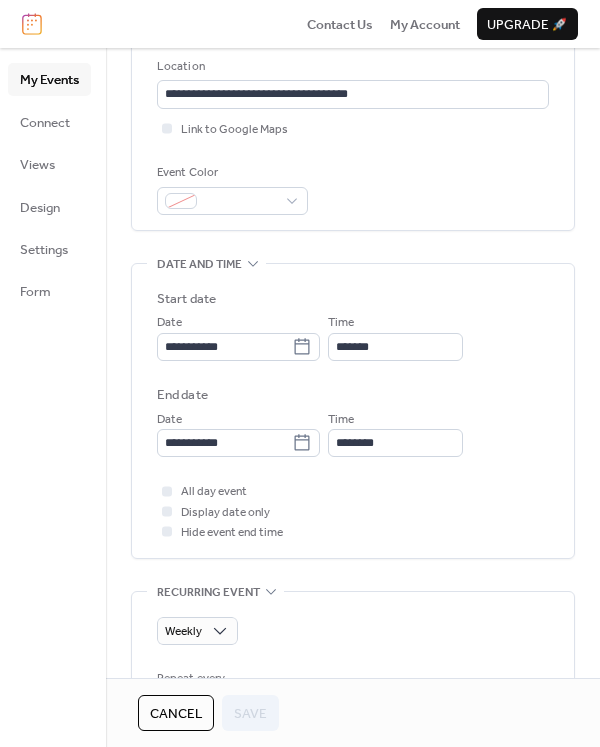 scroll, scrollTop: 437, scrollLeft: 0, axis: vertical 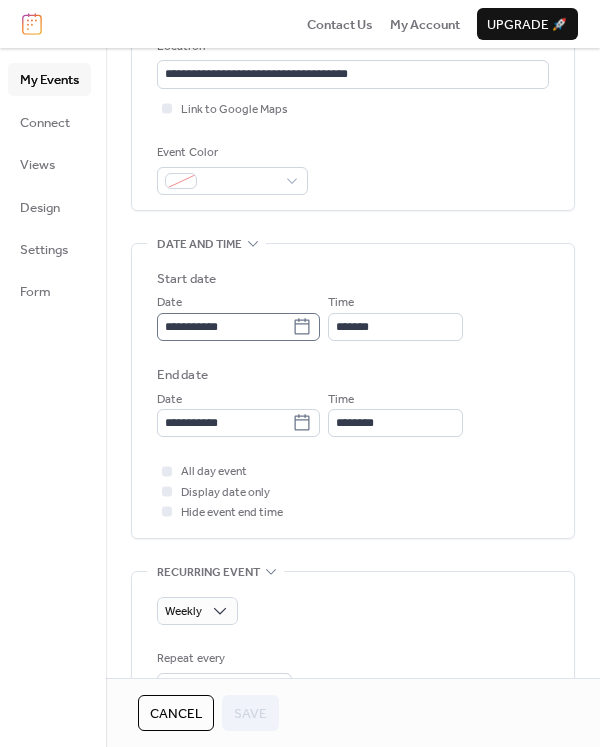 click 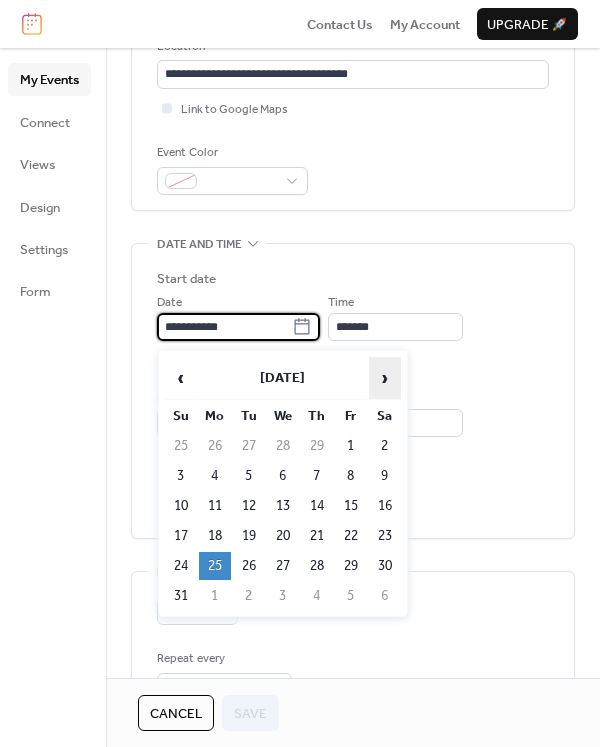click on "›" at bounding box center [385, 378] 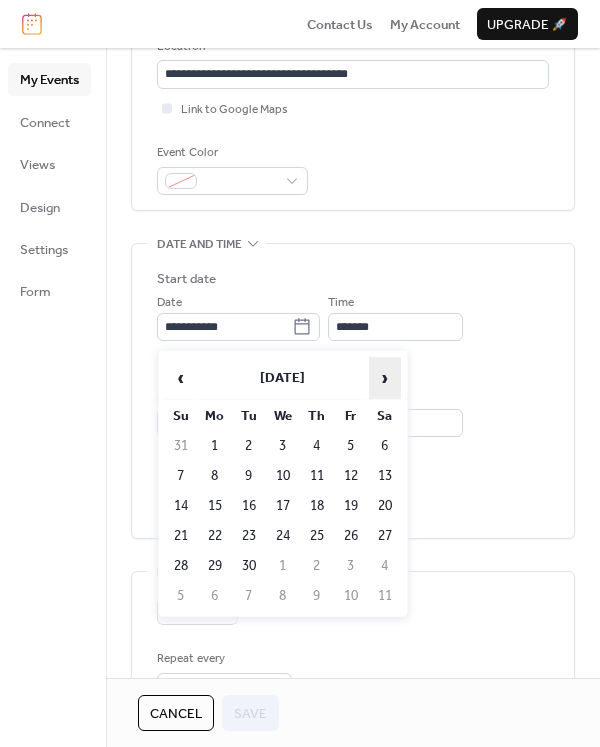 click on "›" at bounding box center (385, 378) 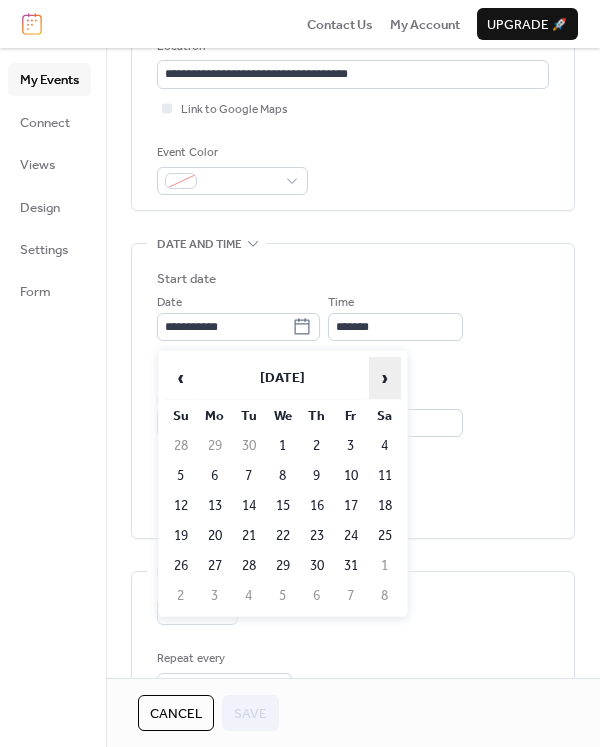 click on "›" at bounding box center [385, 378] 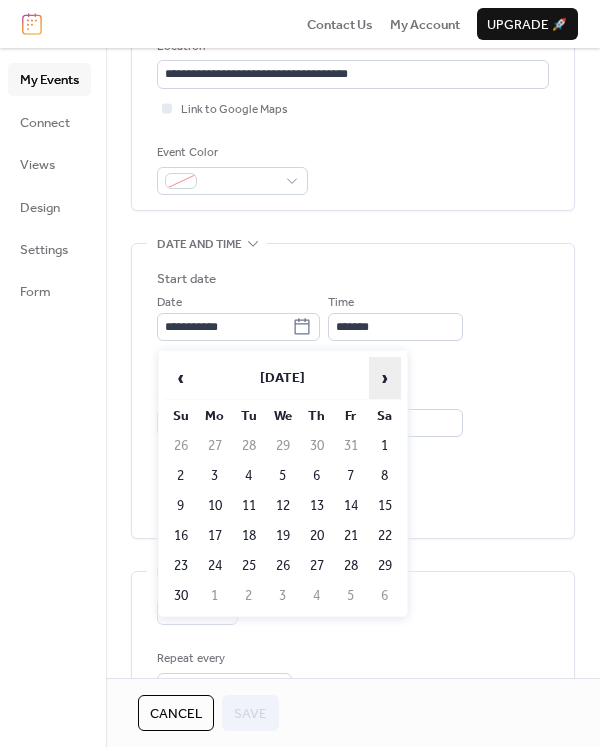 click on "›" at bounding box center [385, 378] 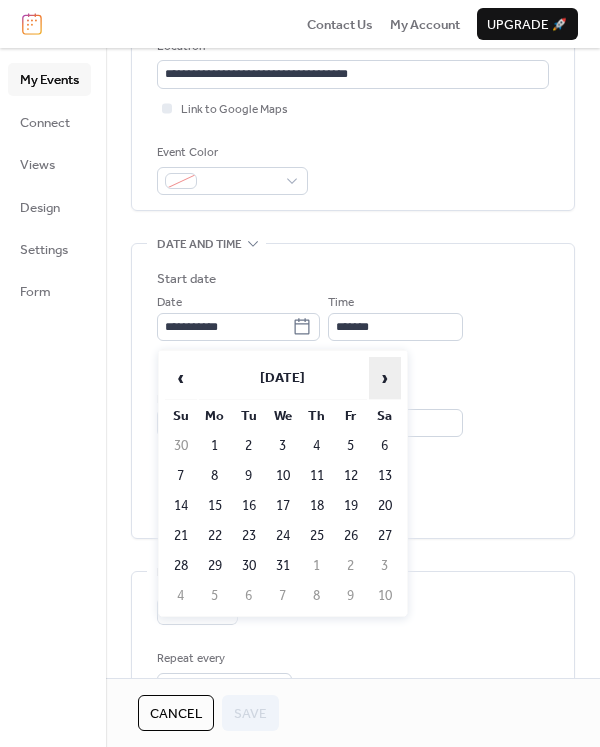 click on "›" at bounding box center (385, 378) 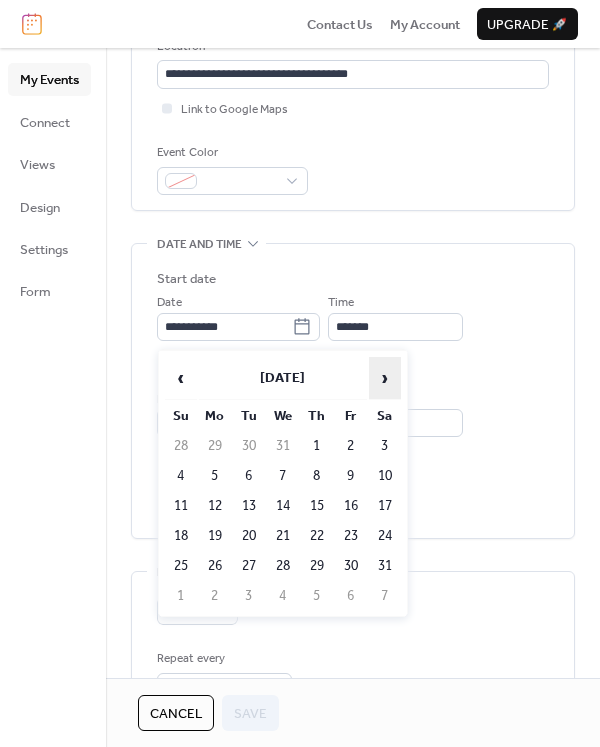 click on "›" at bounding box center (385, 378) 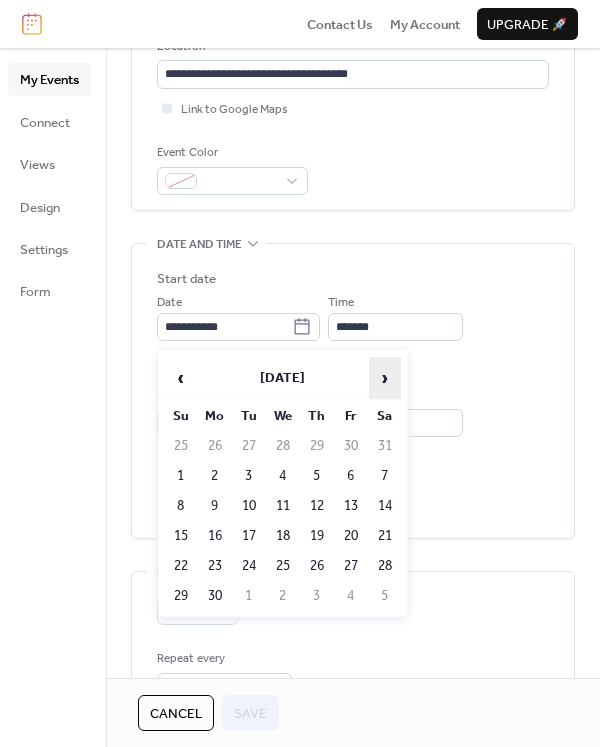 click on "›" at bounding box center (385, 378) 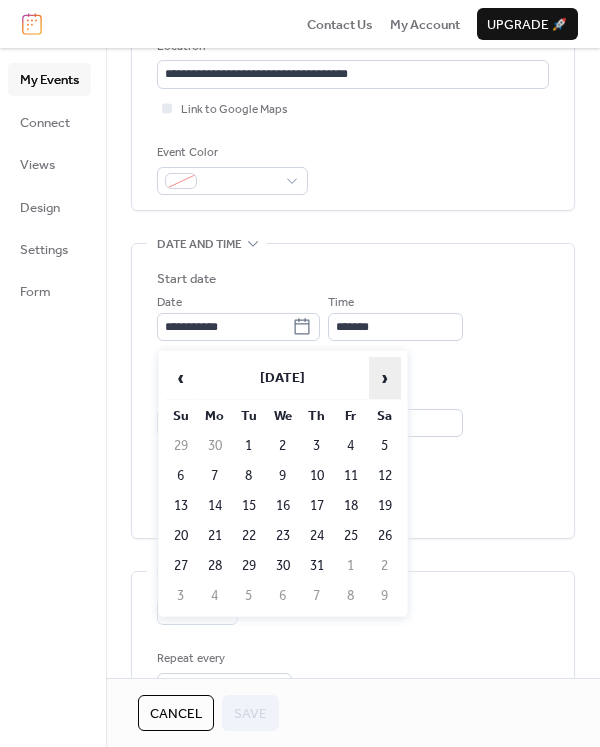 click on "›" at bounding box center [385, 378] 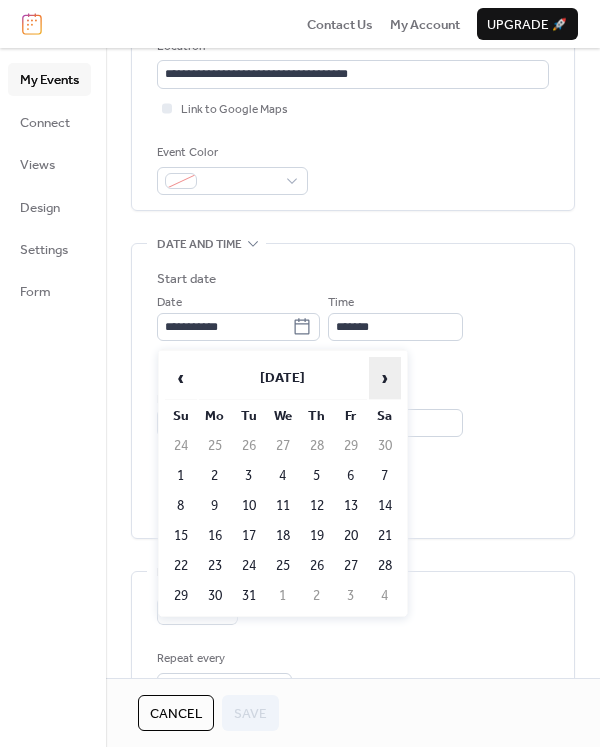 click on "›" at bounding box center (385, 378) 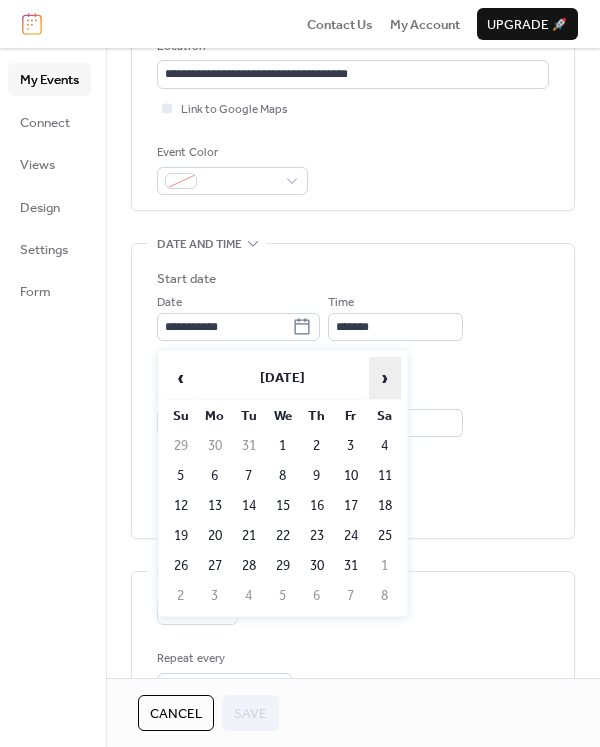 click on "›" at bounding box center (385, 378) 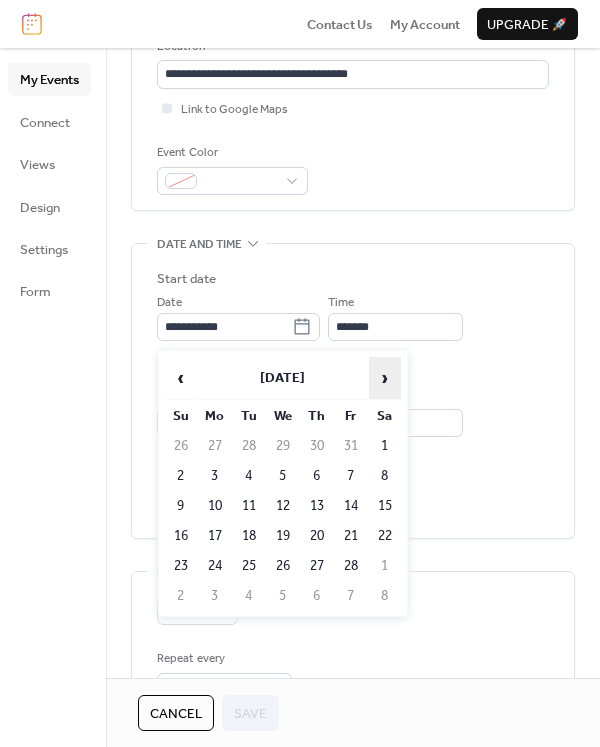 click on "›" at bounding box center (385, 378) 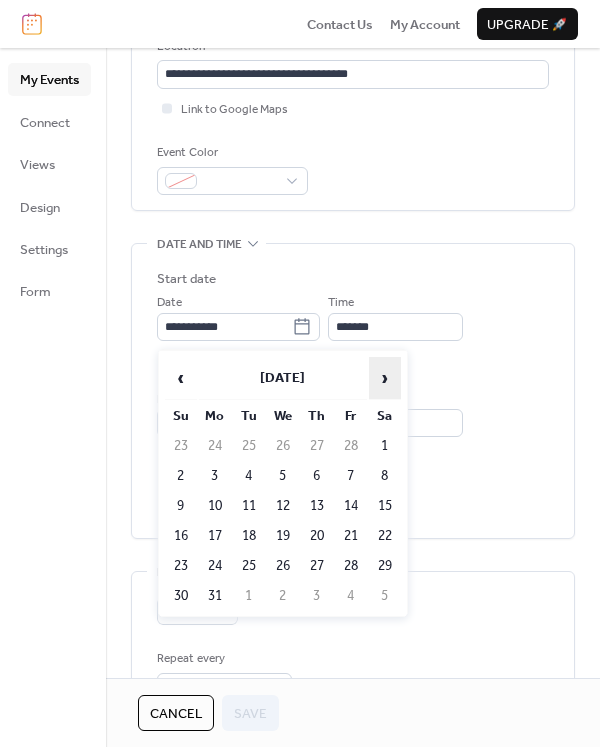 click on "›" at bounding box center [385, 378] 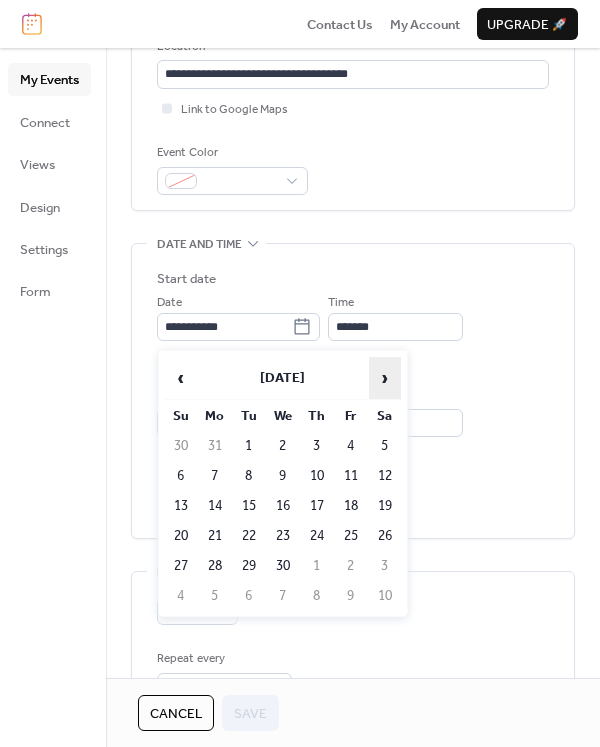 click on "›" at bounding box center [385, 378] 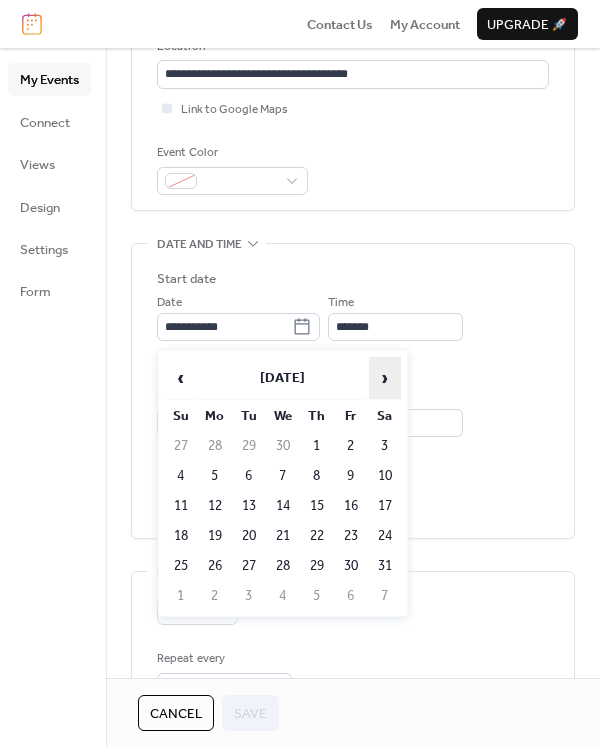 click on "›" at bounding box center [385, 378] 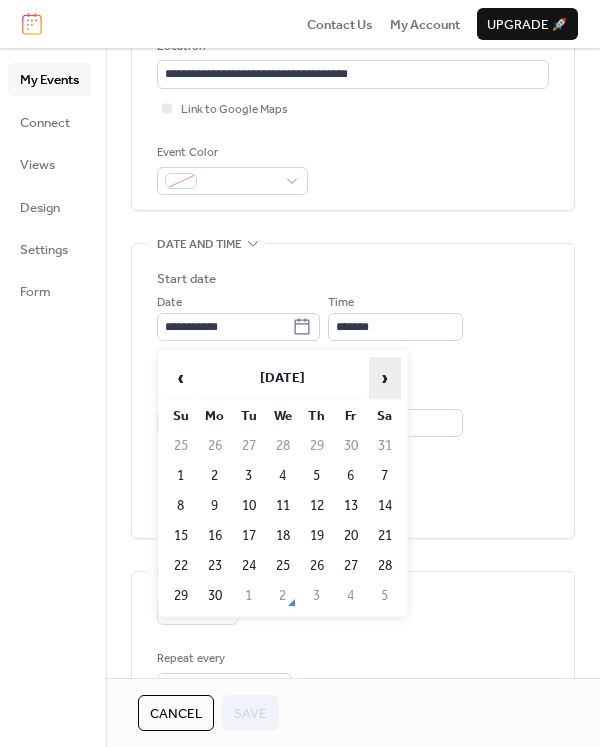 click on "›" at bounding box center [385, 378] 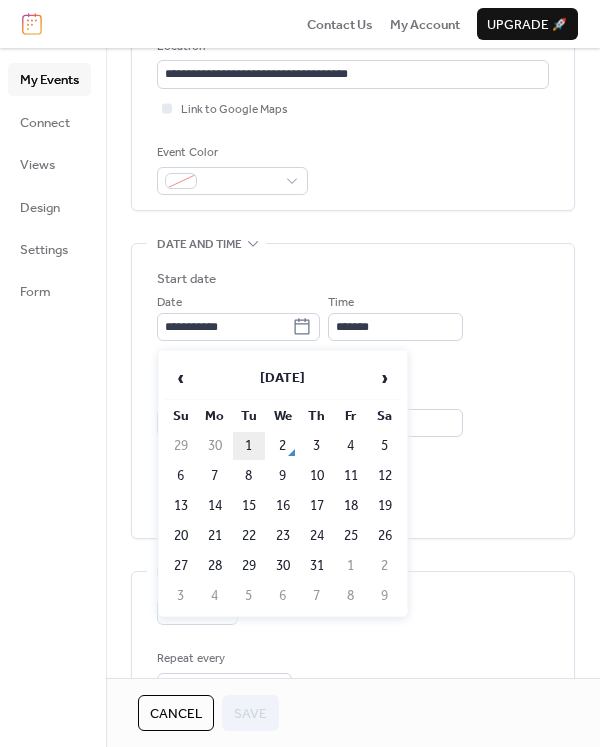 click on "1" at bounding box center [249, 446] 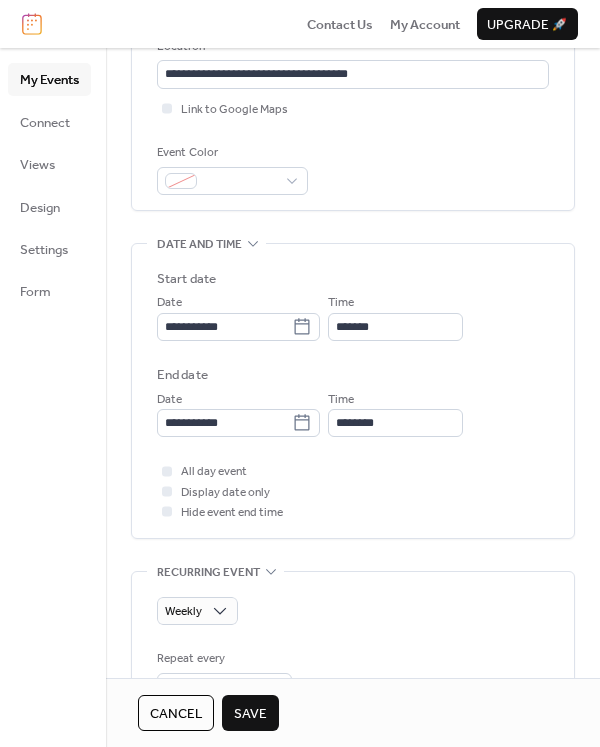 type on "**********" 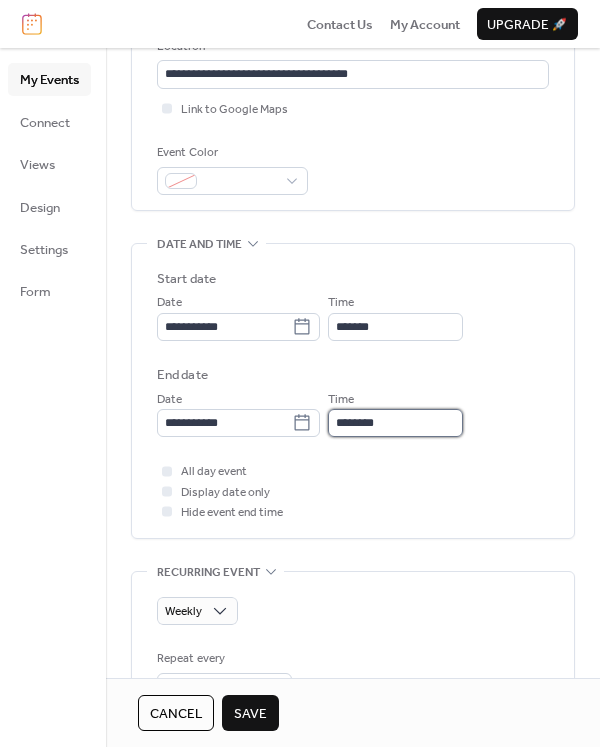 click on "********" at bounding box center (395, 423) 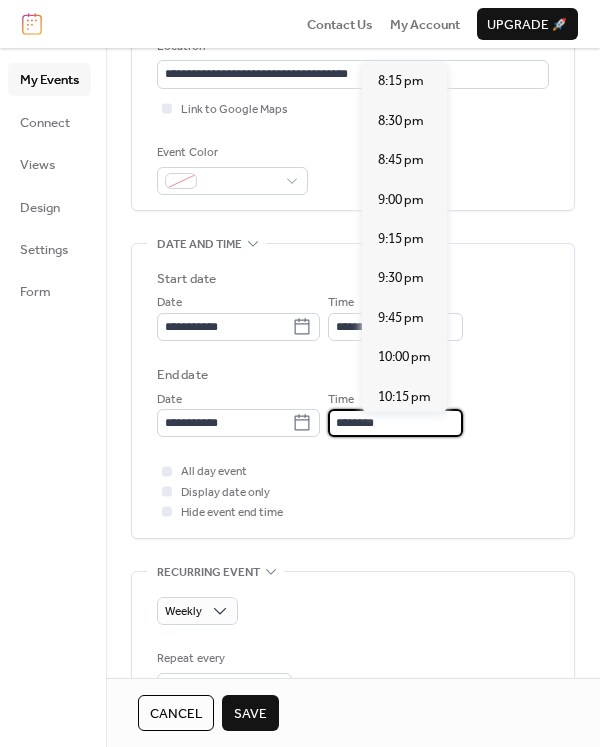 scroll, scrollTop: 235, scrollLeft: 0, axis: vertical 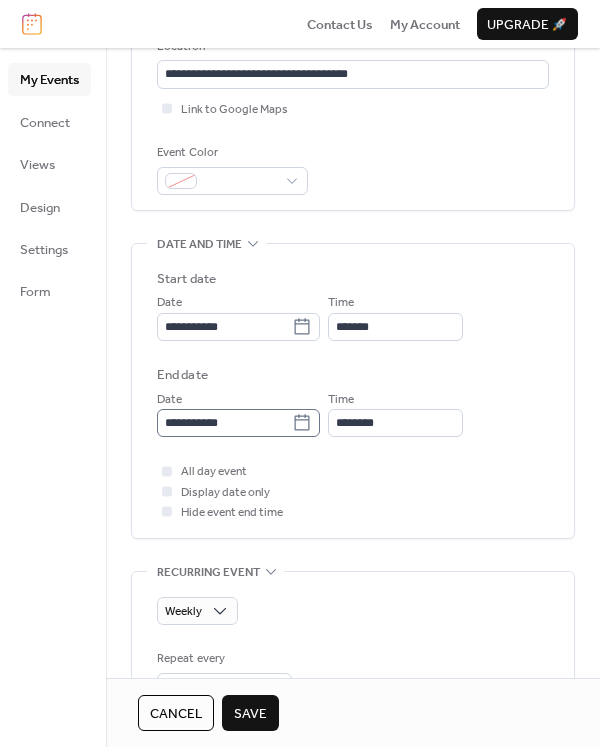click 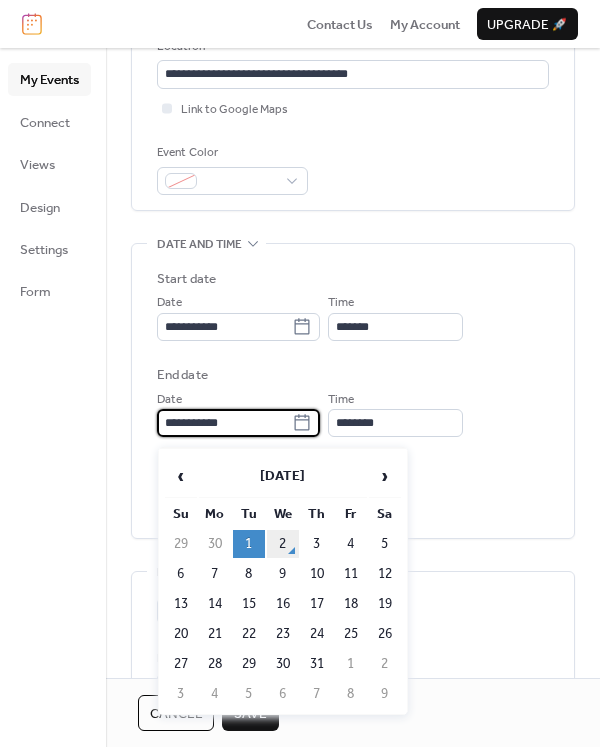 click on "2" at bounding box center (283, 544) 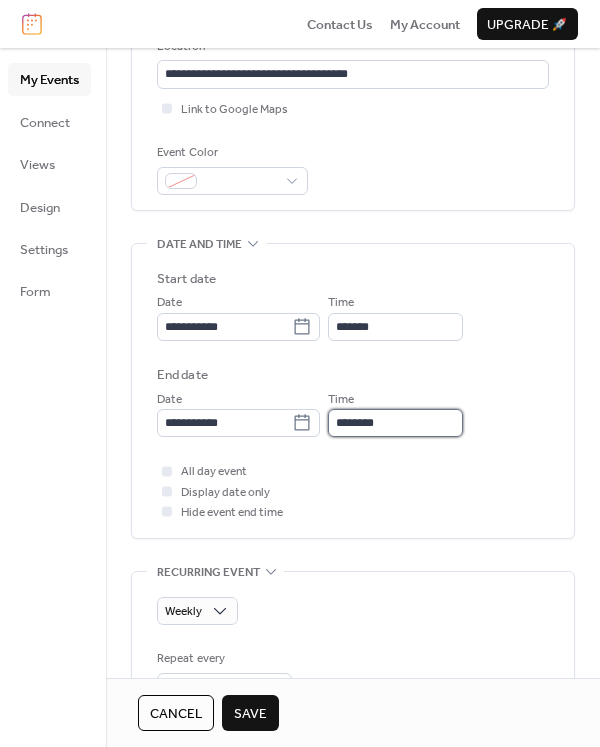 click on "********" at bounding box center [395, 423] 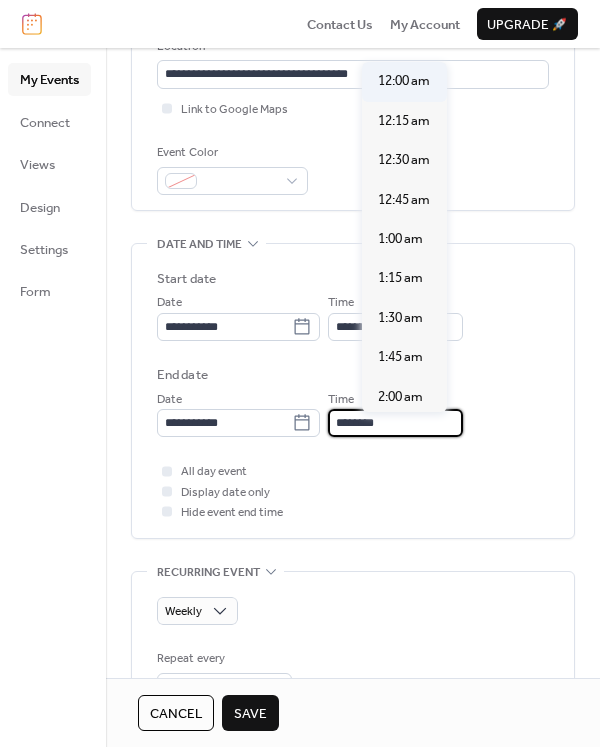 scroll, scrollTop: 0, scrollLeft: 0, axis: both 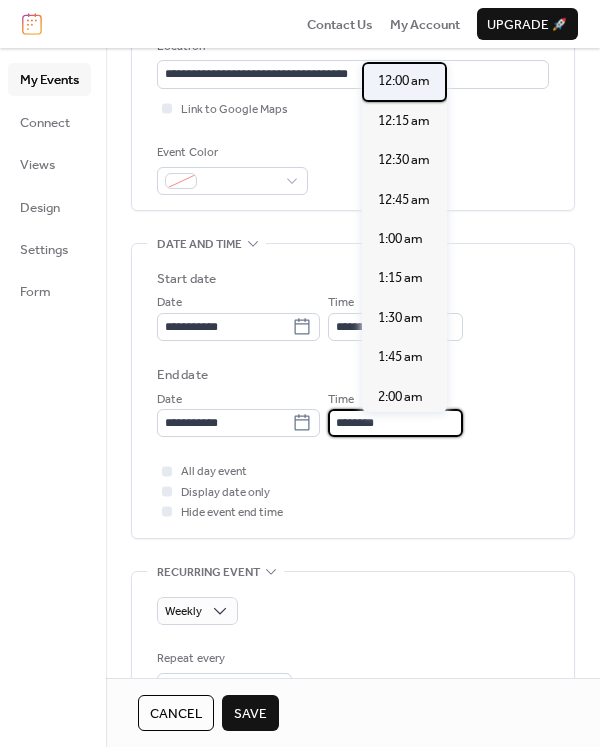 click on "12:00 am" at bounding box center [404, 81] 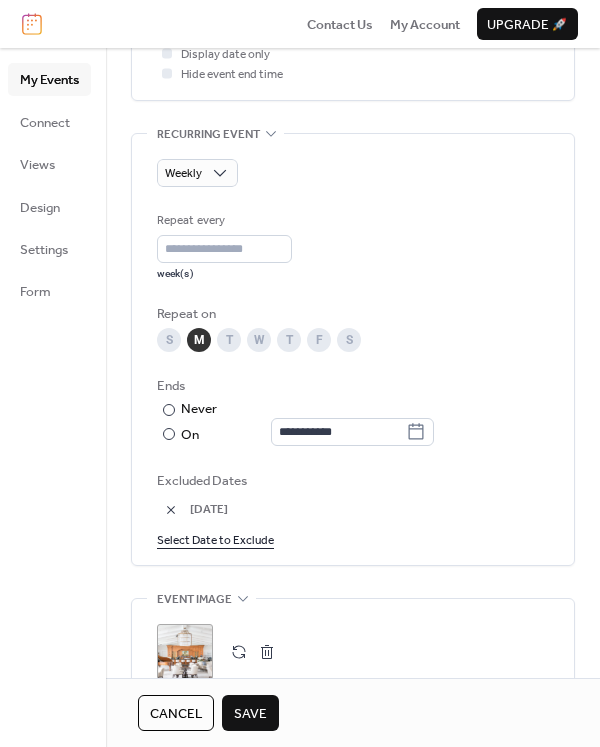 scroll, scrollTop: 877, scrollLeft: 0, axis: vertical 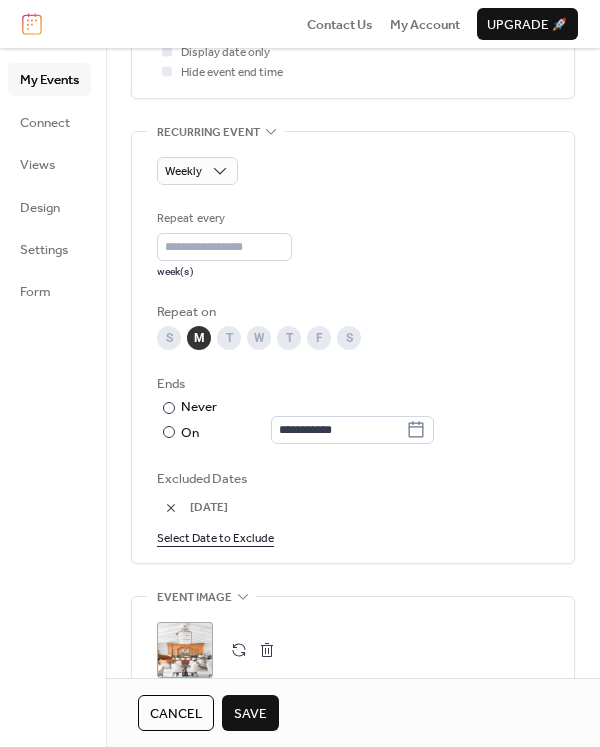 click on "T" at bounding box center [229, 338] 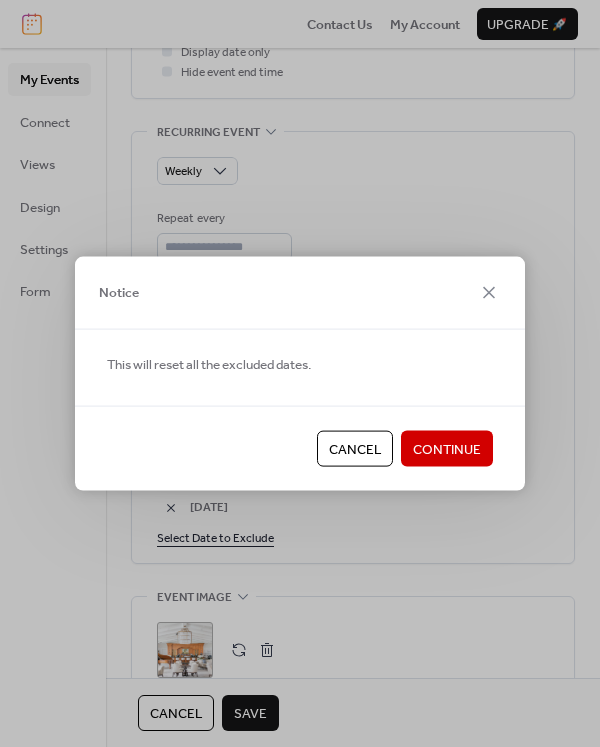 click on "Cancel" at bounding box center [355, 450] 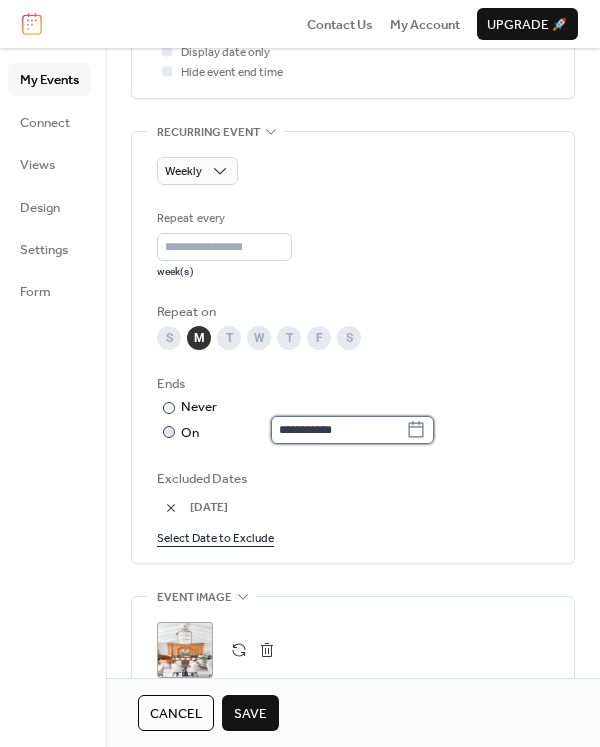 click on "**********" at bounding box center [338, 430] 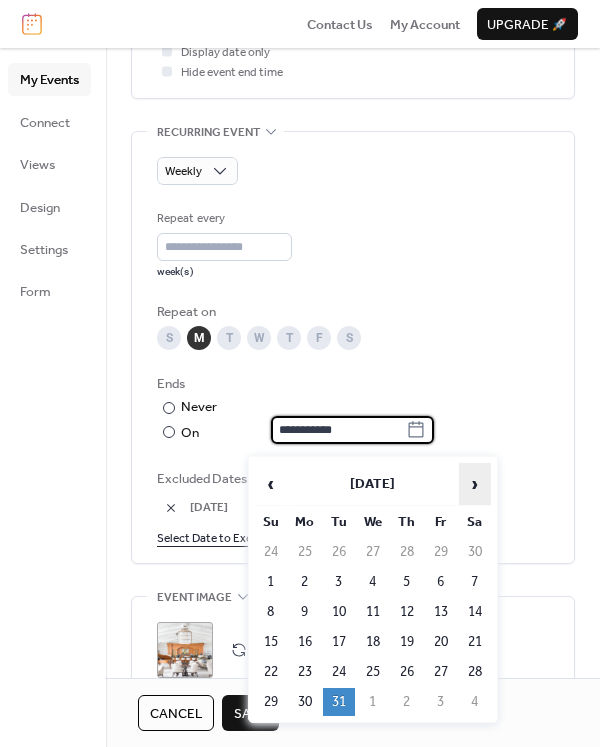 click on "›" at bounding box center (475, 484) 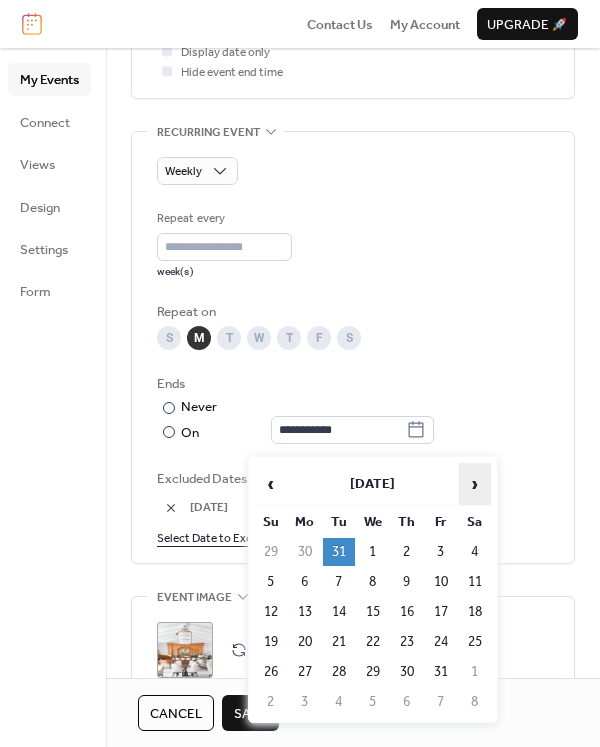 click on "›" at bounding box center [475, 484] 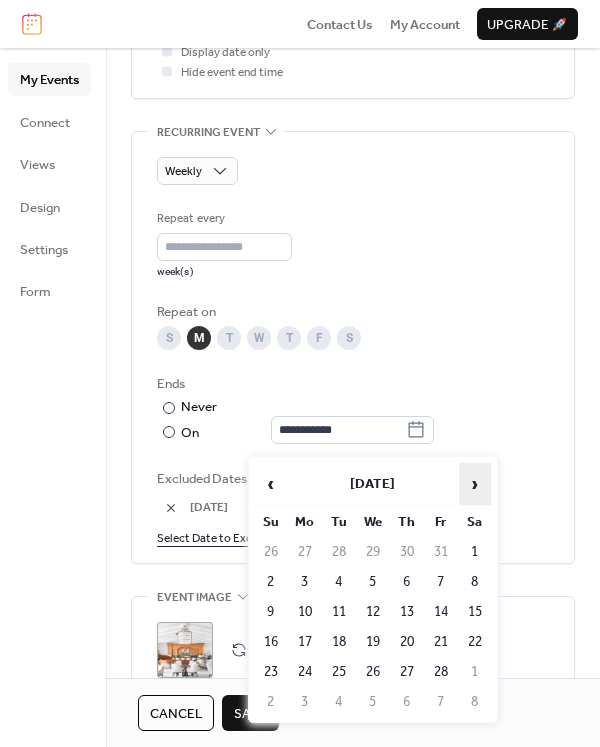 click on "›" at bounding box center [475, 484] 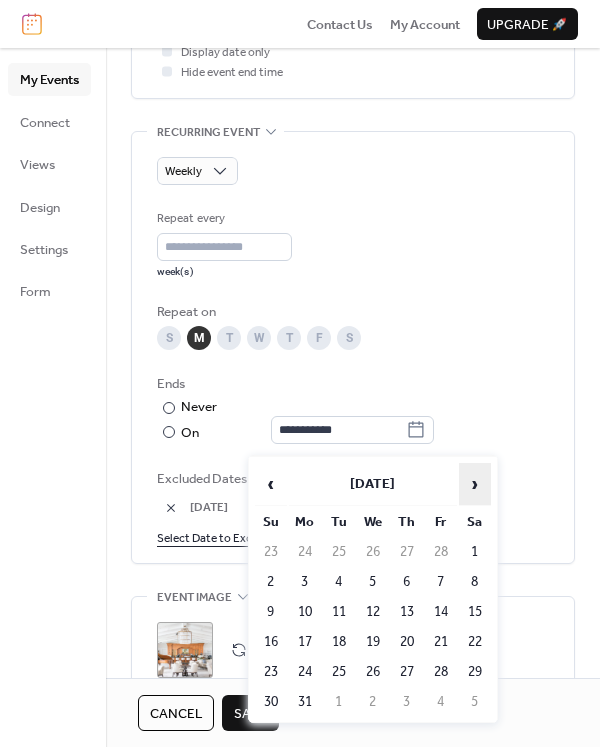 click on "›" at bounding box center (475, 484) 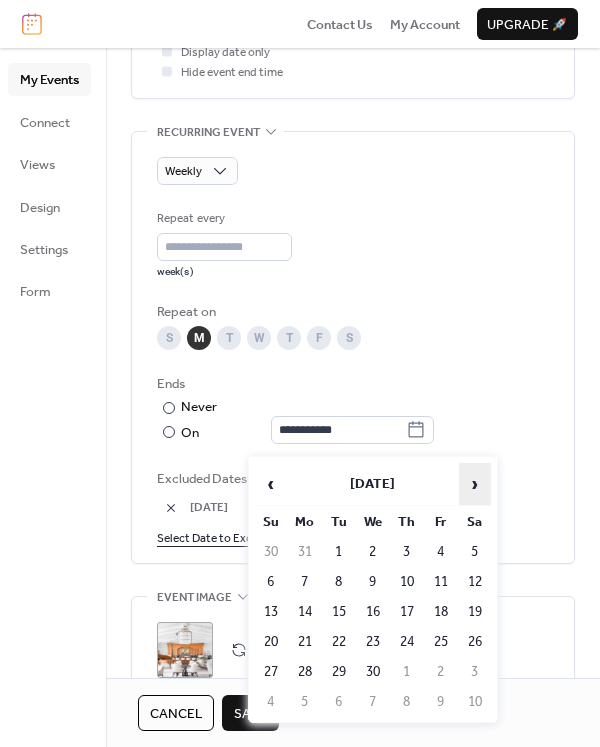 click on "›" at bounding box center (475, 484) 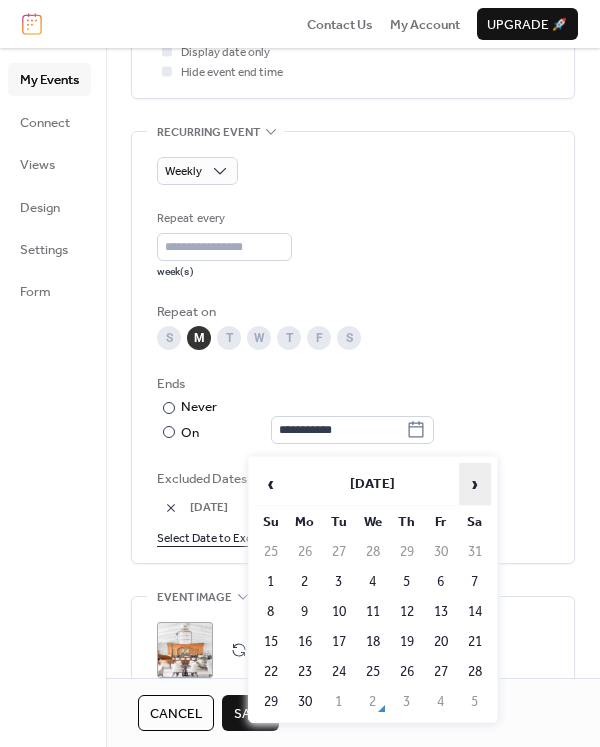 click on "›" at bounding box center (475, 484) 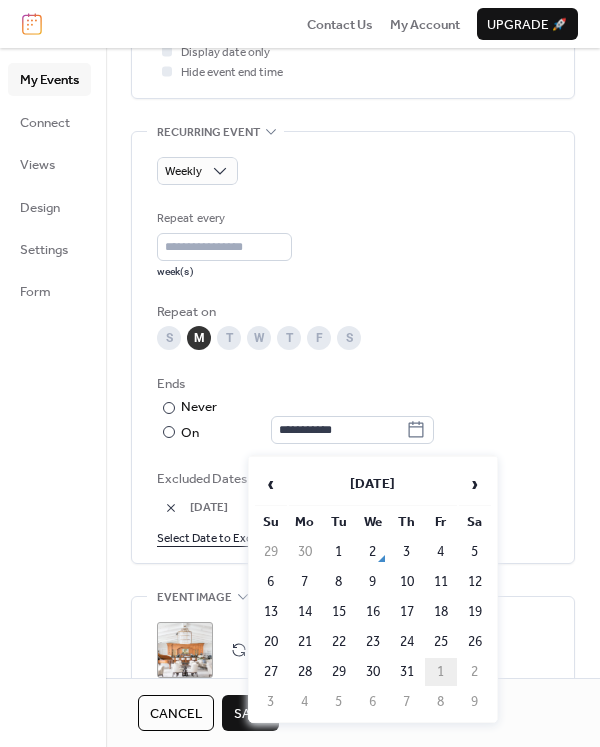 click on "1" at bounding box center (441, 672) 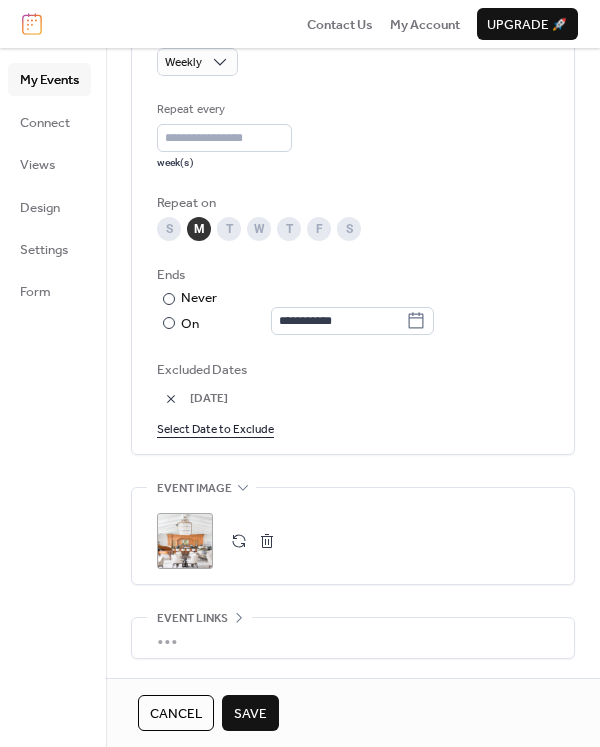 scroll, scrollTop: 987, scrollLeft: 0, axis: vertical 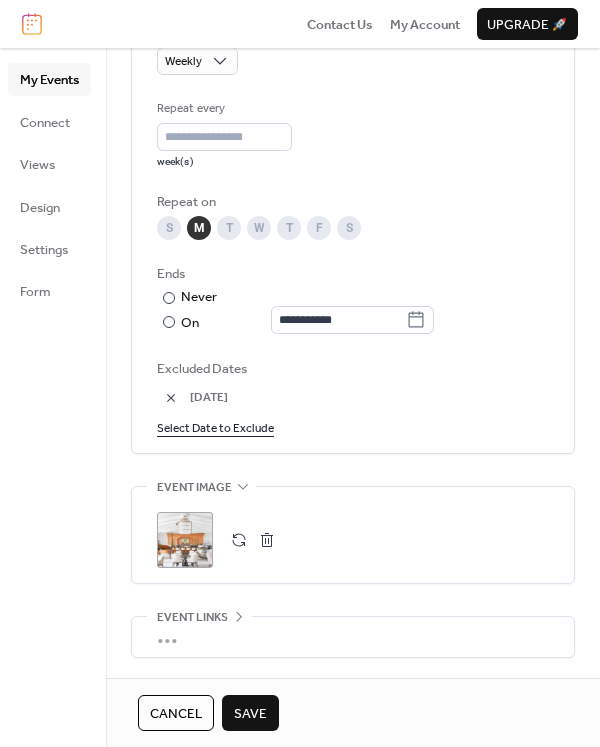 click on "Select Date to Exclude" at bounding box center [215, 427] 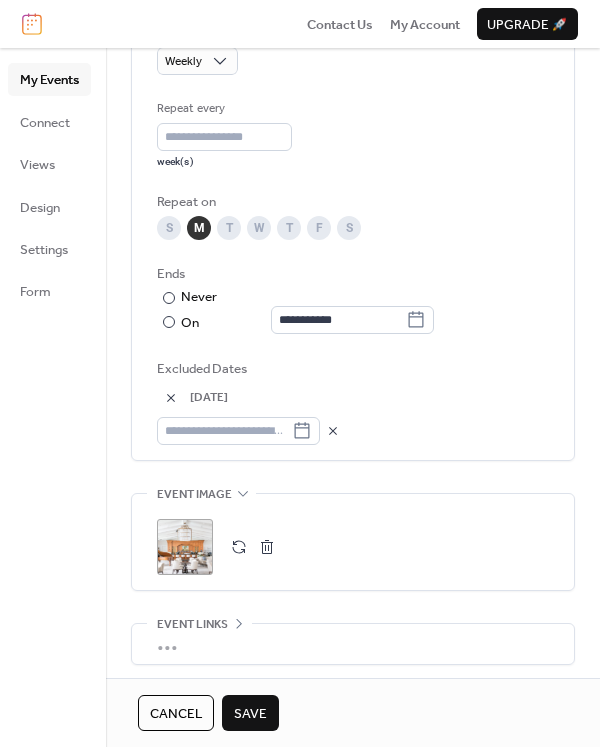 click on "[DATE]" at bounding box center [369, 398] 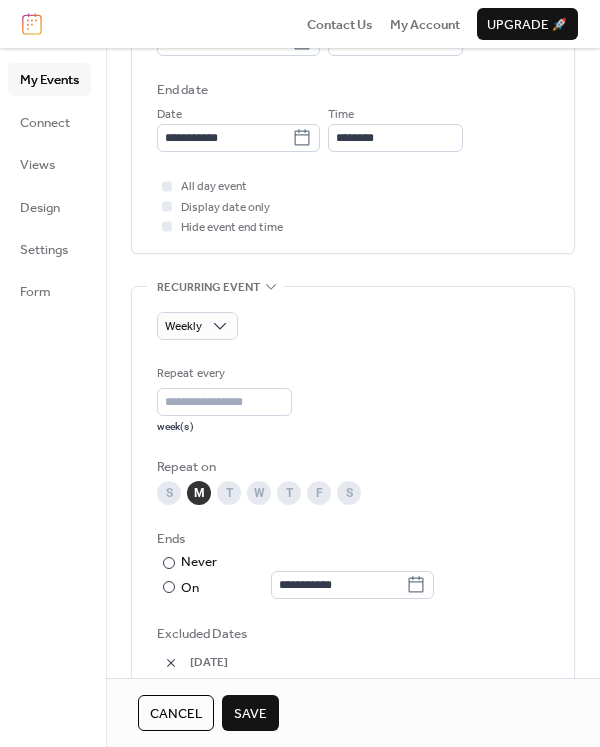 scroll, scrollTop: 795, scrollLeft: 0, axis: vertical 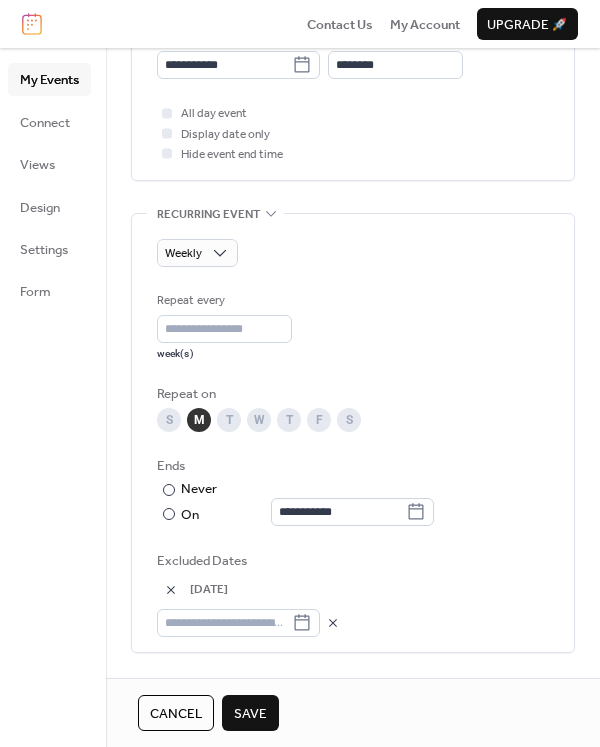 click on "Save" at bounding box center (250, 714) 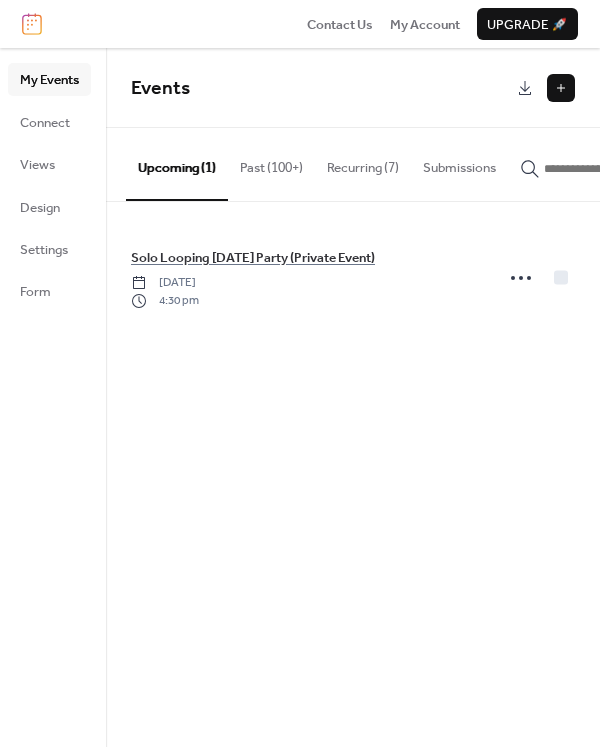click on "Recurring  (7)" at bounding box center [363, 163] 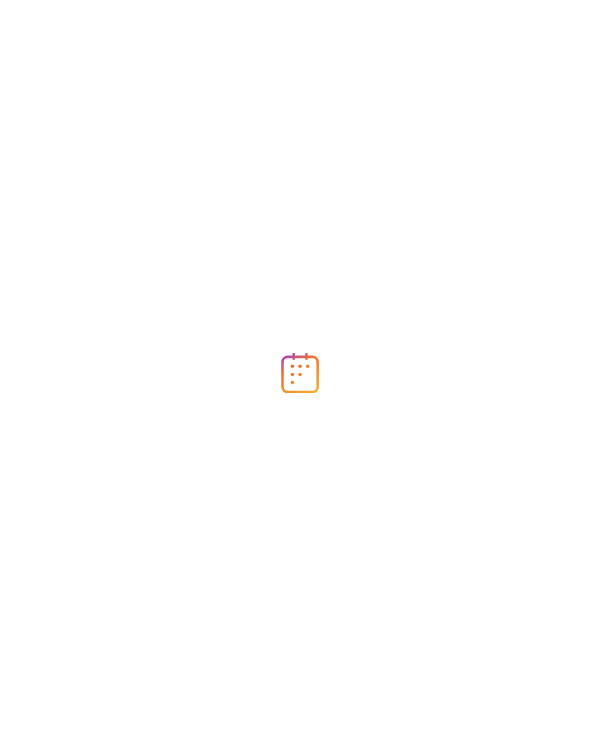scroll, scrollTop: 0, scrollLeft: 0, axis: both 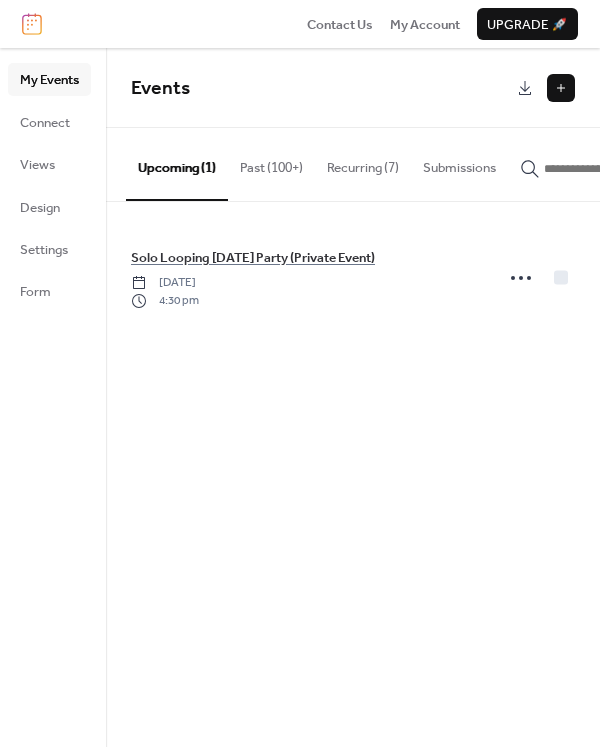 click on "Recurring  (7)" at bounding box center (363, 163) 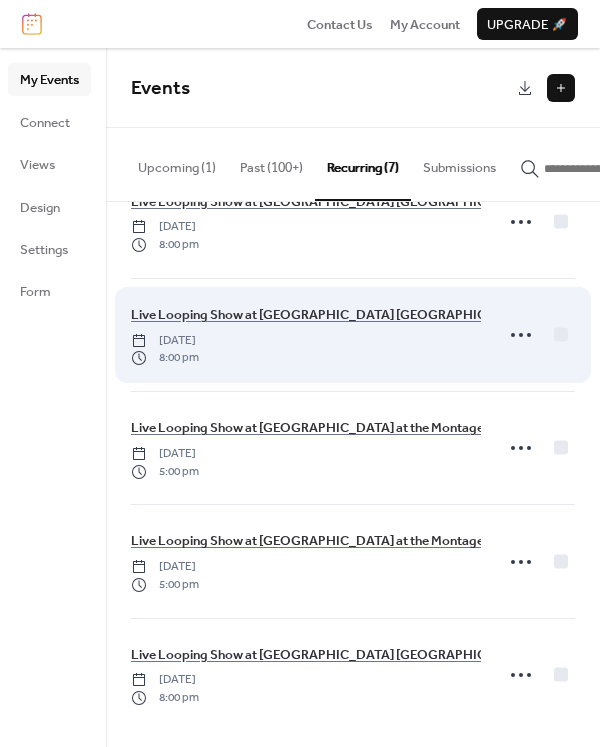 scroll, scrollTop: 277, scrollLeft: 0, axis: vertical 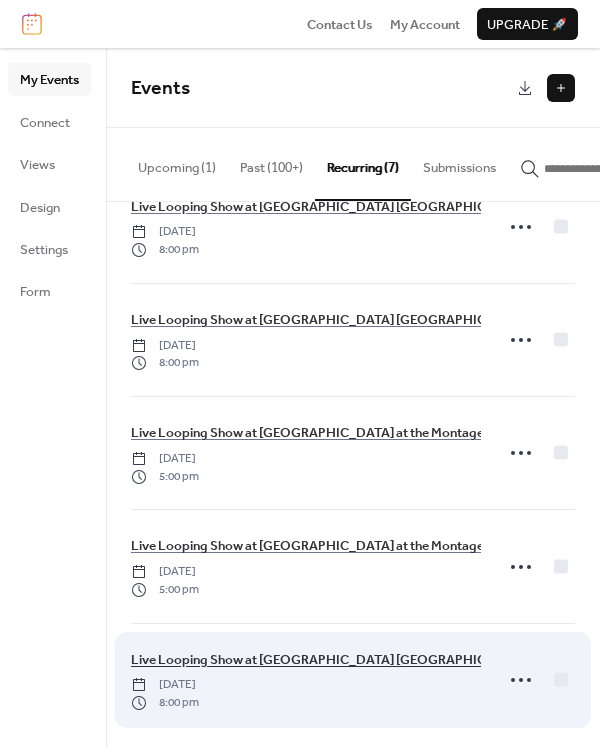 click on "Live Looping Show at [GEOGRAPHIC_DATA] [GEOGRAPHIC_DATA]" at bounding box center [331, 660] 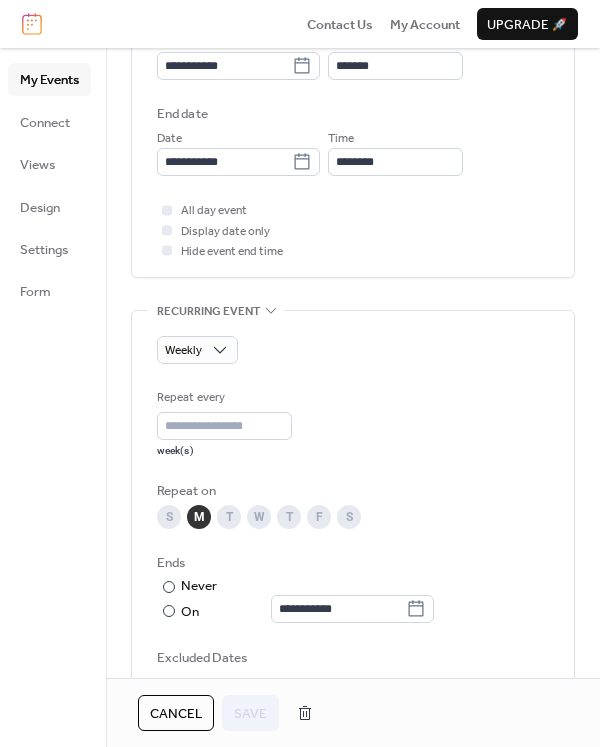 scroll, scrollTop: 705, scrollLeft: 0, axis: vertical 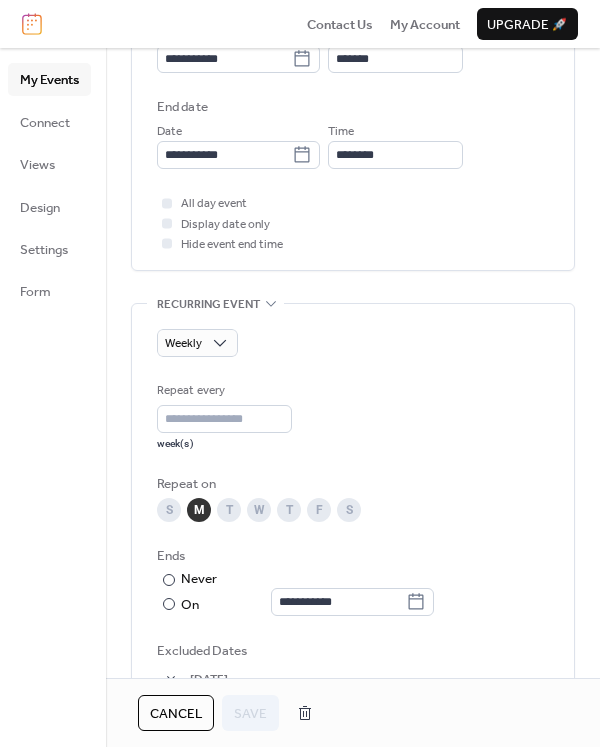 click on "T" at bounding box center [229, 510] 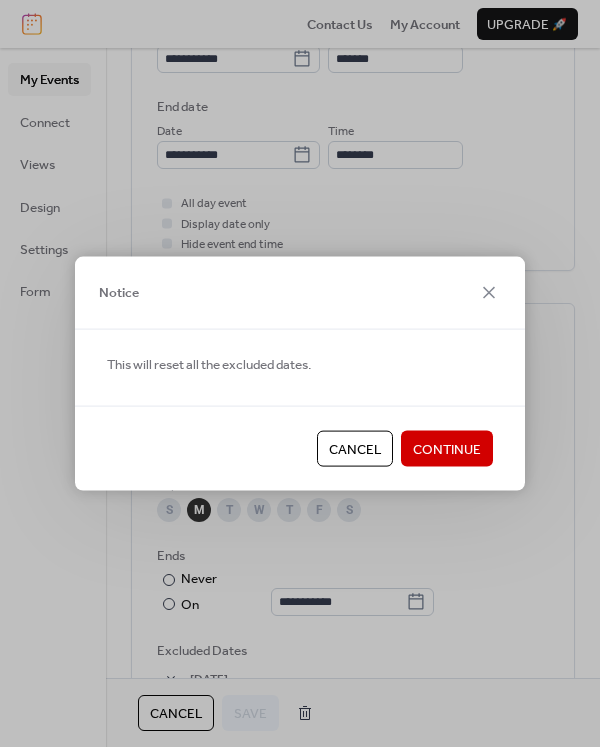 click on "Continue" at bounding box center (447, 450) 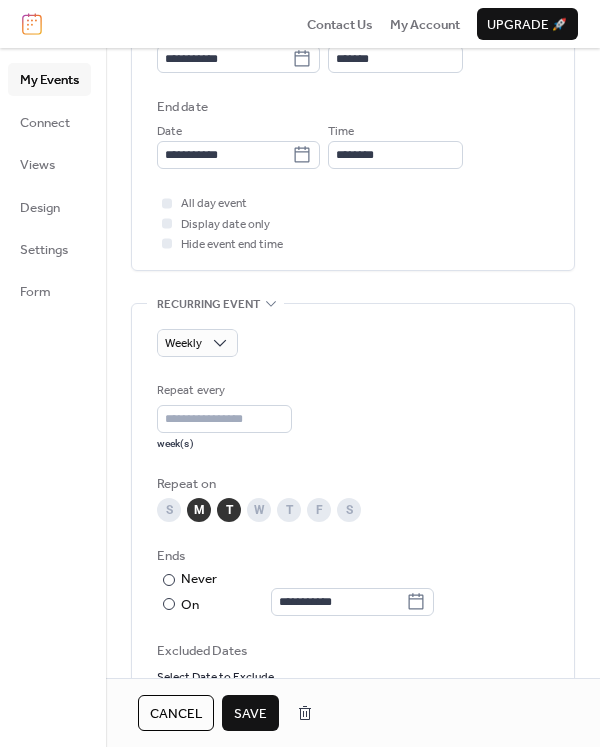 click on "M" at bounding box center (199, 510) 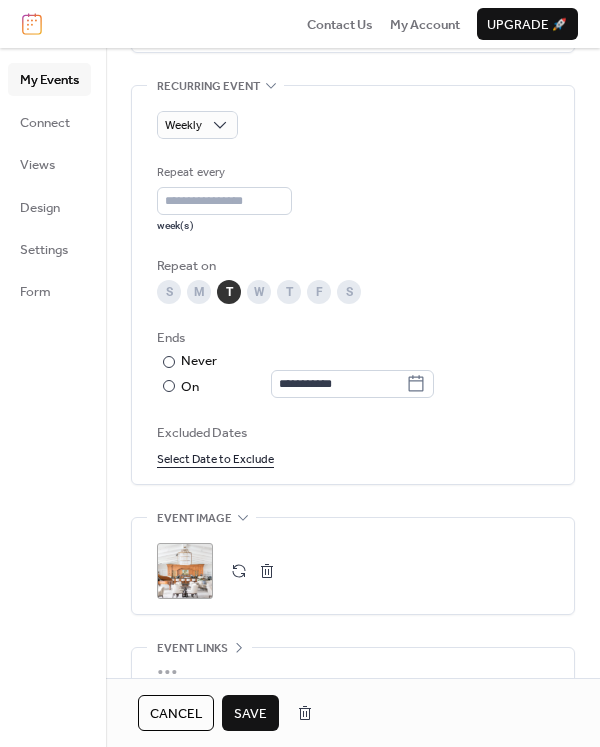 scroll, scrollTop: 925, scrollLeft: 0, axis: vertical 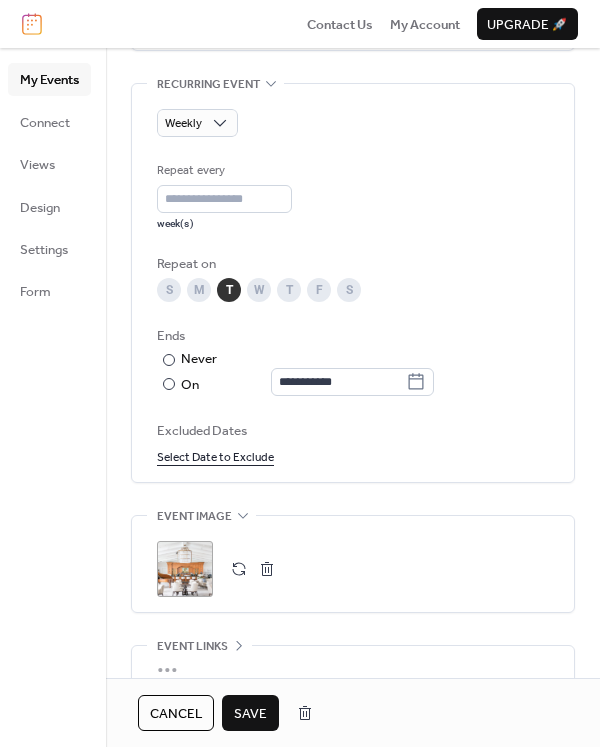click on "Save" at bounding box center (250, 714) 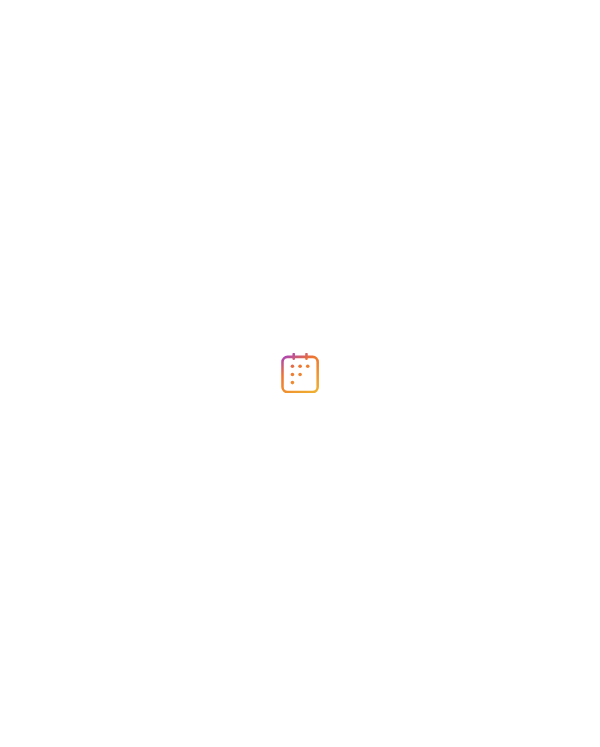 scroll, scrollTop: 0, scrollLeft: 0, axis: both 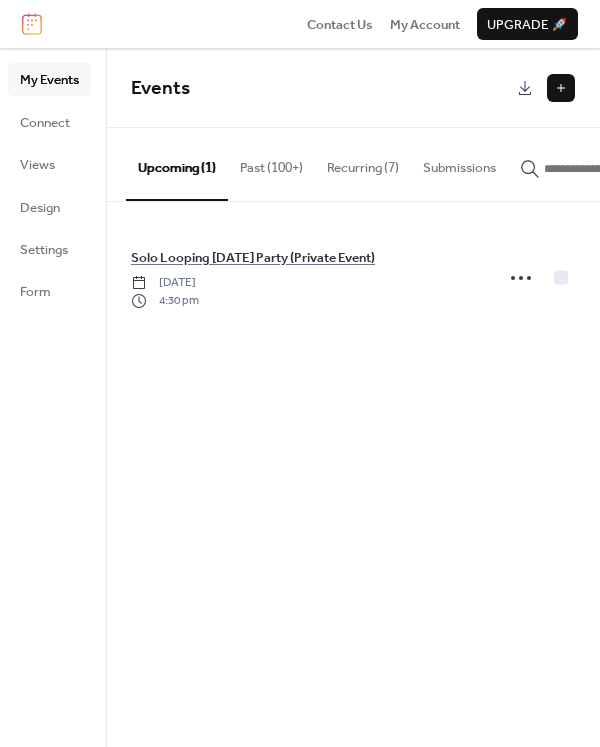 click on "Past  (100+)" at bounding box center (271, 163) 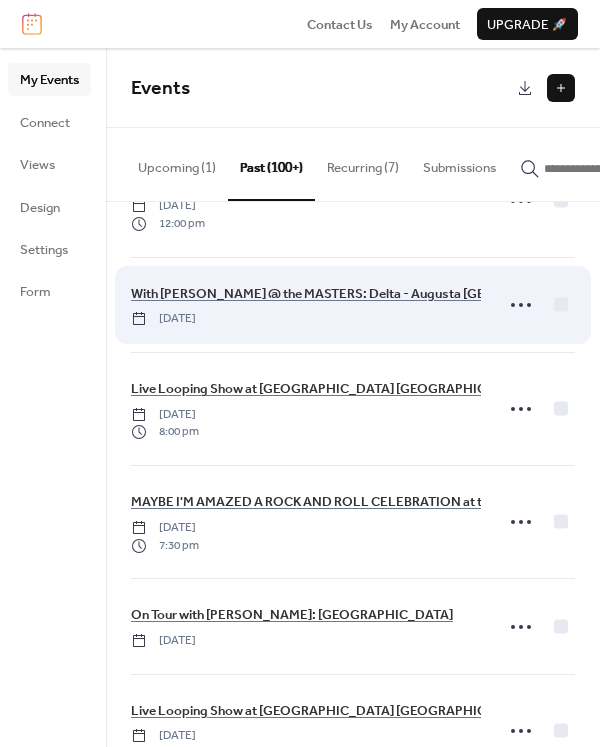 scroll, scrollTop: 80, scrollLeft: 0, axis: vertical 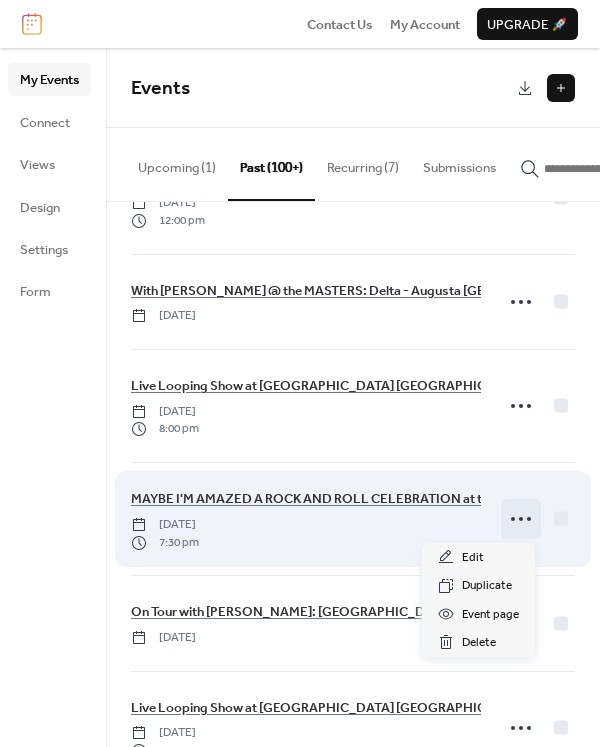 click 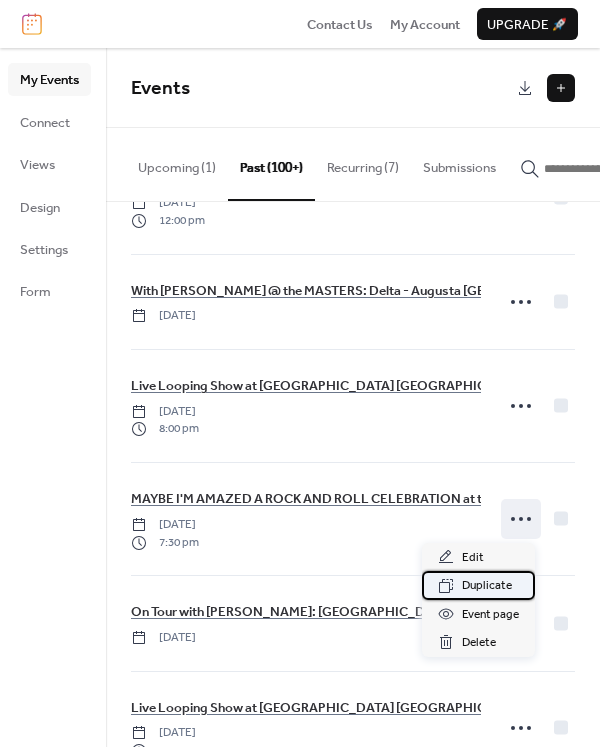 click on "Duplicate" at bounding box center [487, 586] 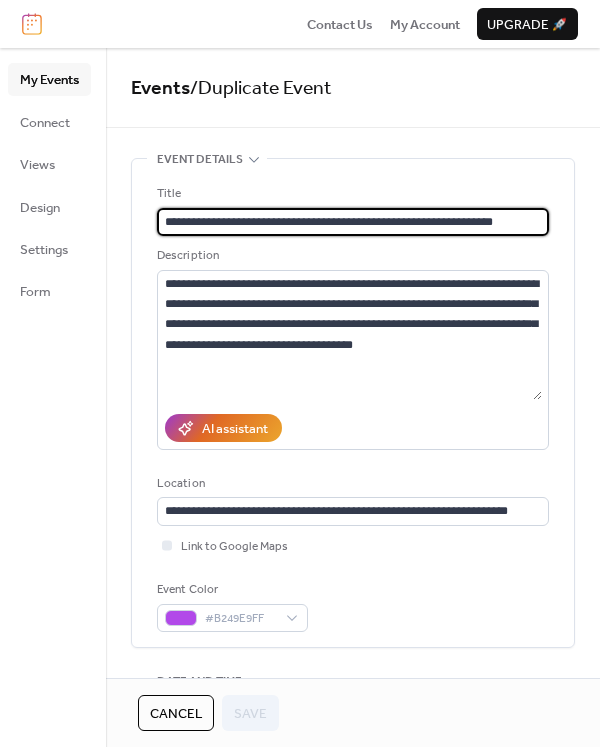 scroll, scrollTop: 0, scrollLeft: 29, axis: horizontal 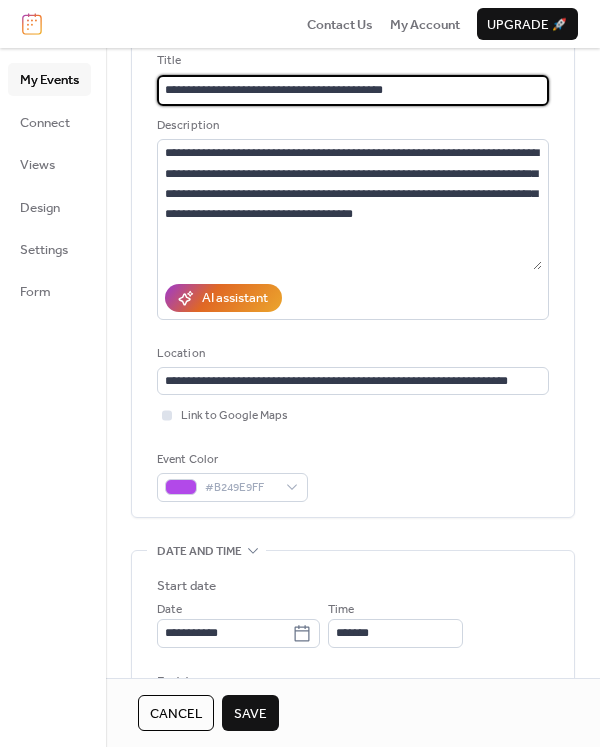 type on "**********" 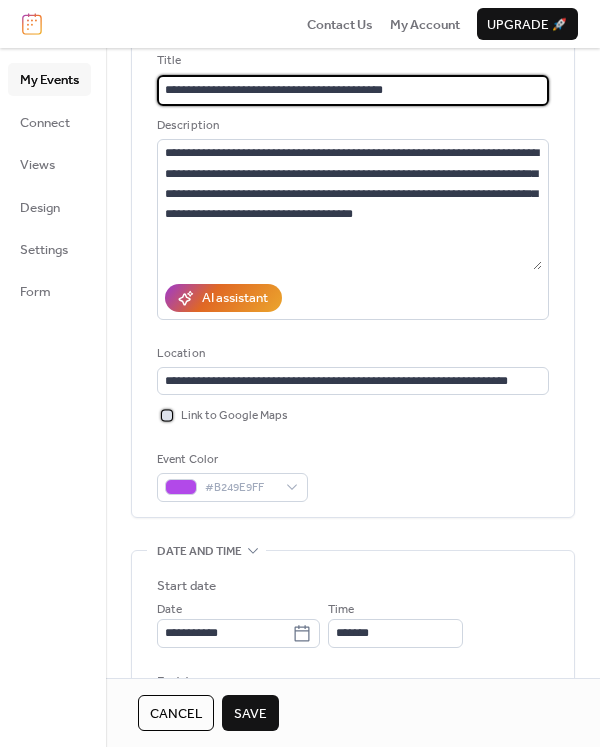 click 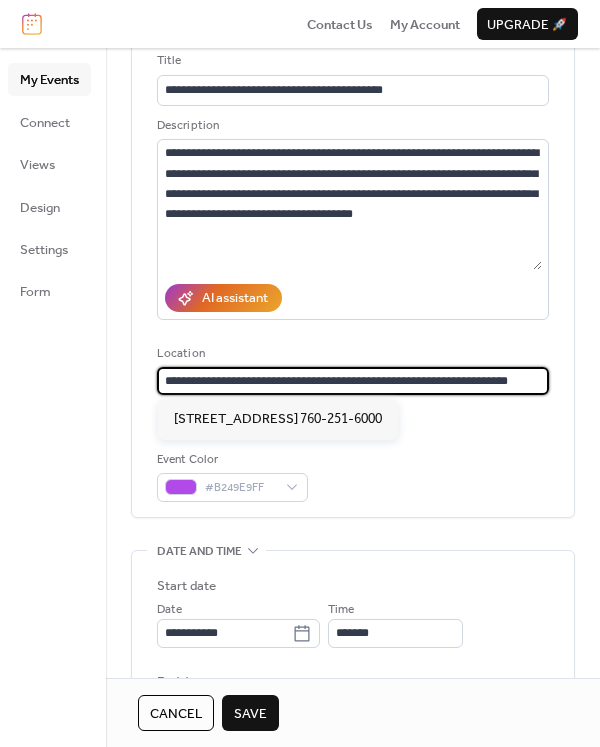 click on "**********" at bounding box center (353, 381) 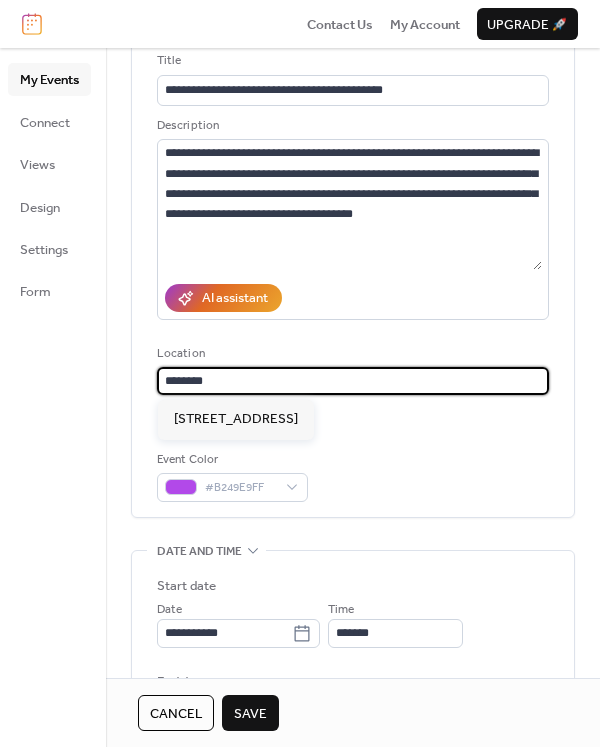 drag, startPoint x: 239, startPoint y: 382, endPoint x: 125, endPoint y: 382, distance: 114 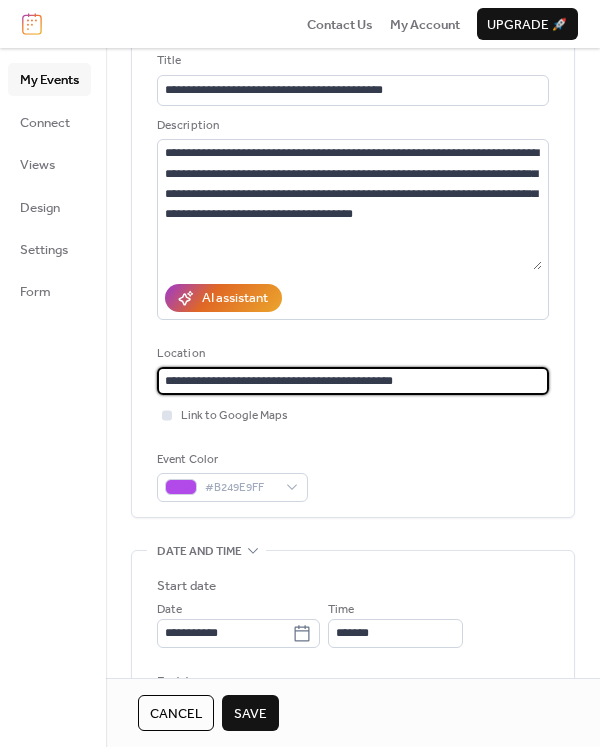 type on "**********" 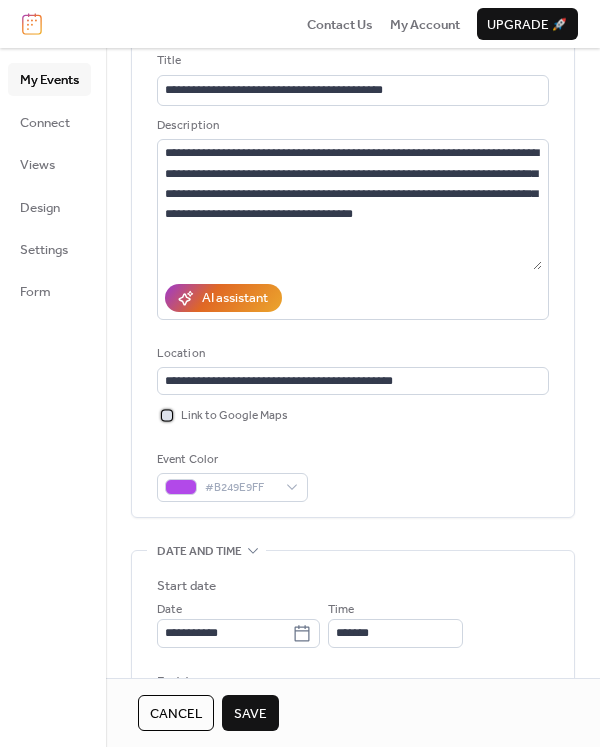click at bounding box center [167, 415] 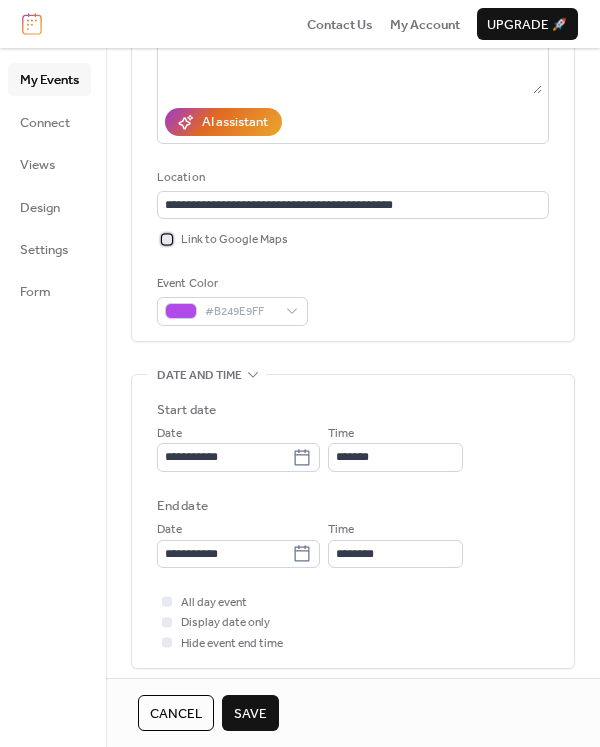 scroll, scrollTop: 325, scrollLeft: 0, axis: vertical 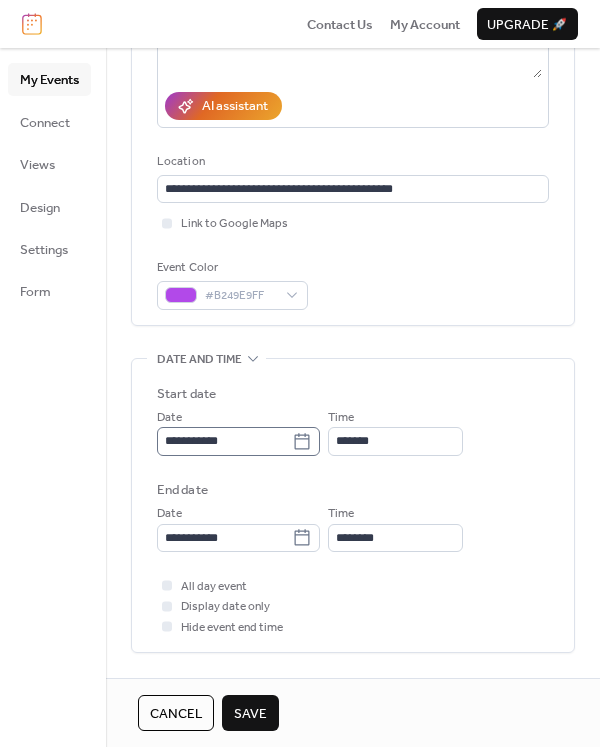 click 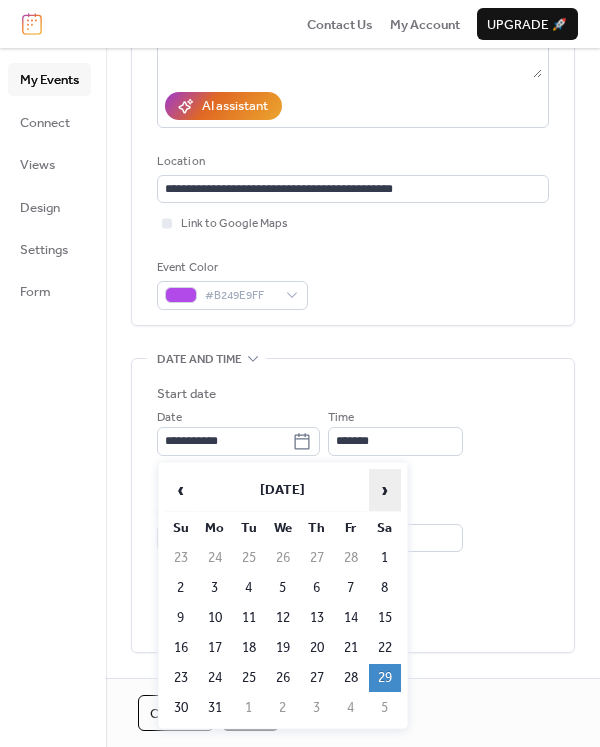 click on "›" at bounding box center [385, 490] 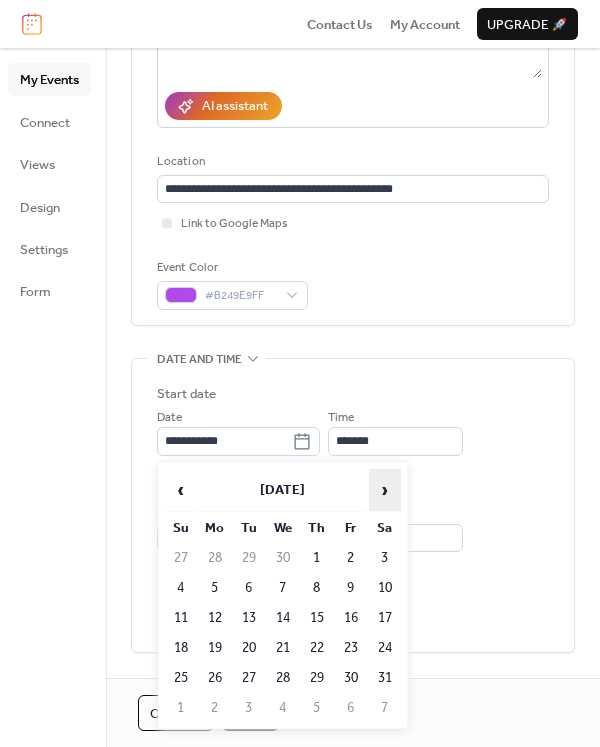 click on "›" at bounding box center [385, 490] 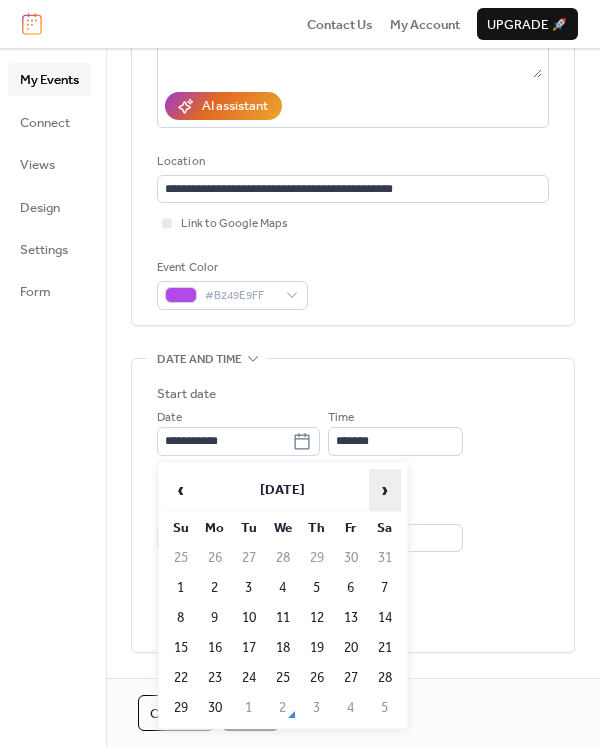click on "›" at bounding box center [385, 490] 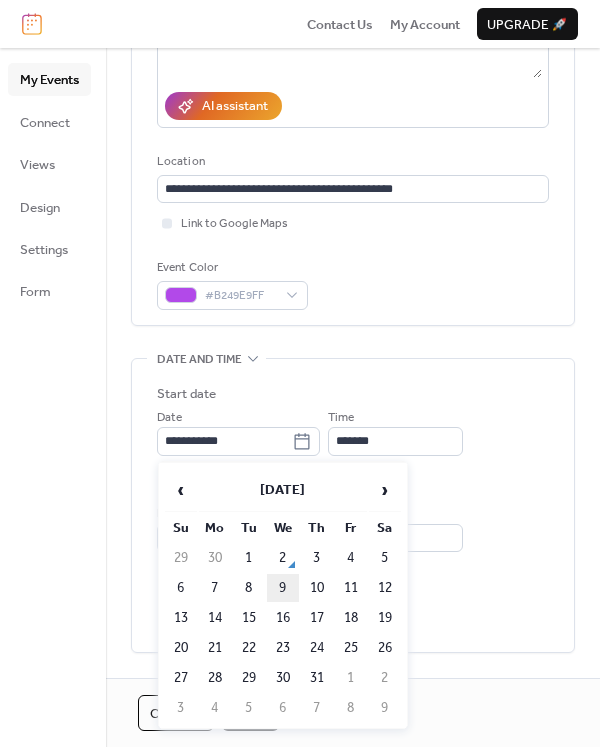 click on "9" at bounding box center (283, 588) 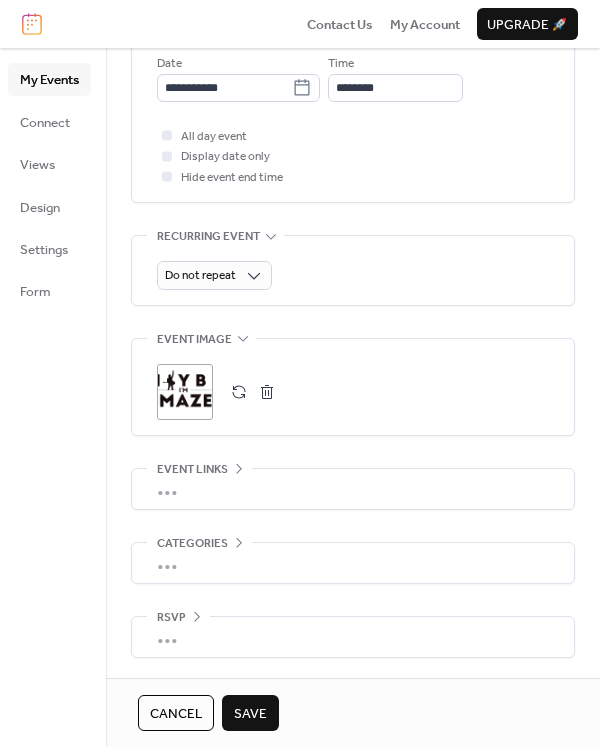 scroll, scrollTop: 776, scrollLeft: 0, axis: vertical 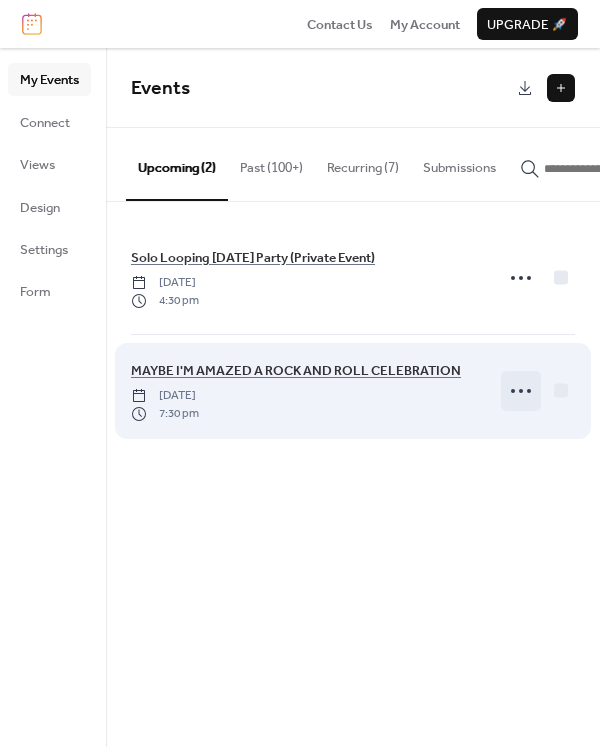click 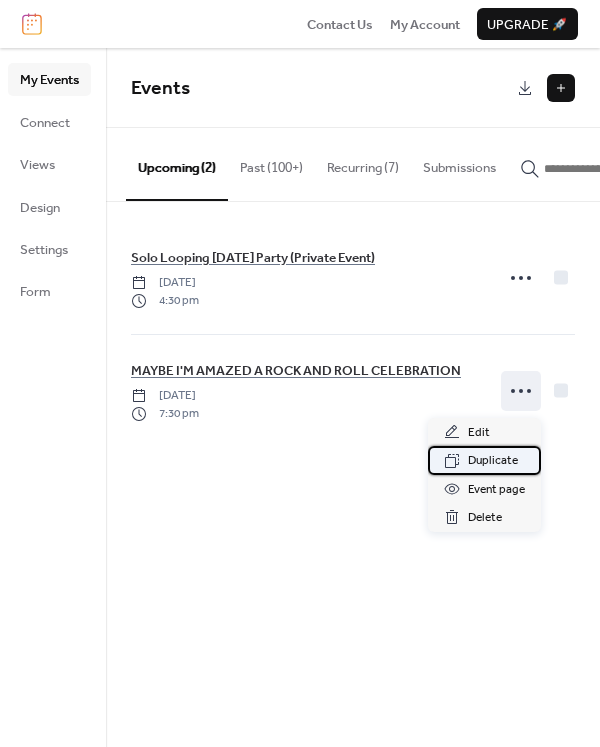 click on "Duplicate" at bounding box center [493, 461] 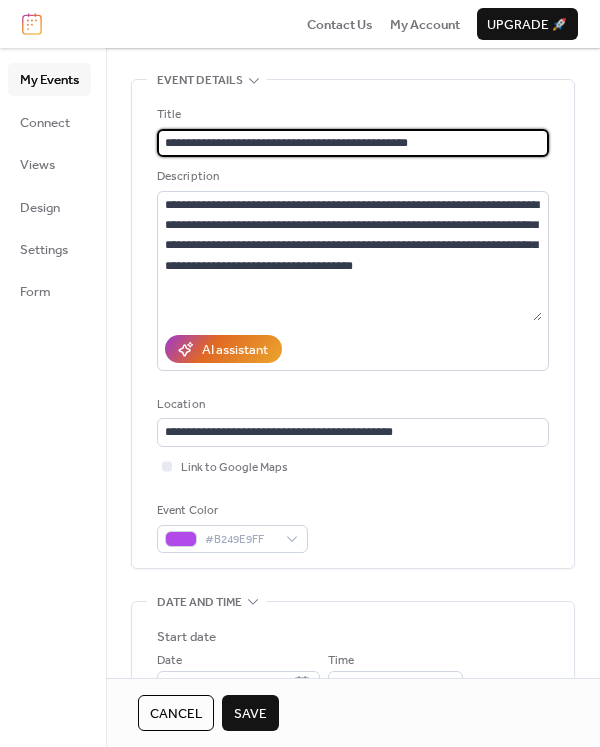 scroll, scrollTop: 86, scrollLeft: 0, axis: vertical 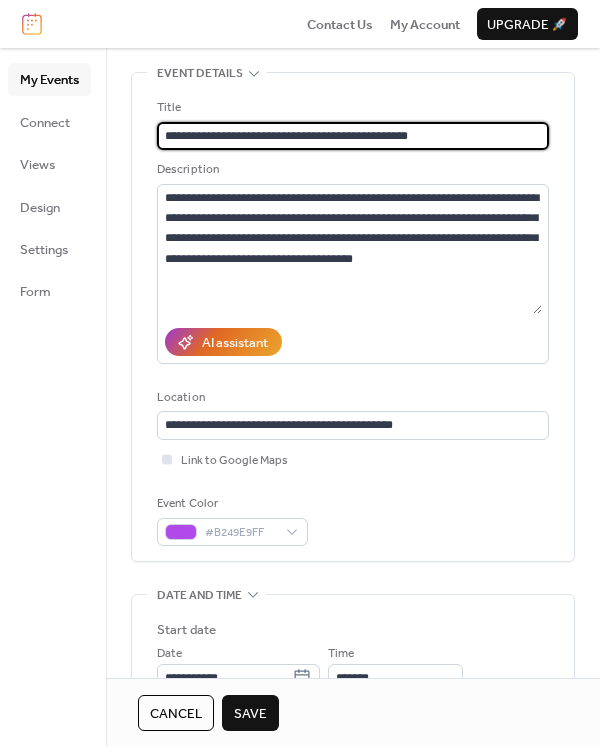 type on "**********" 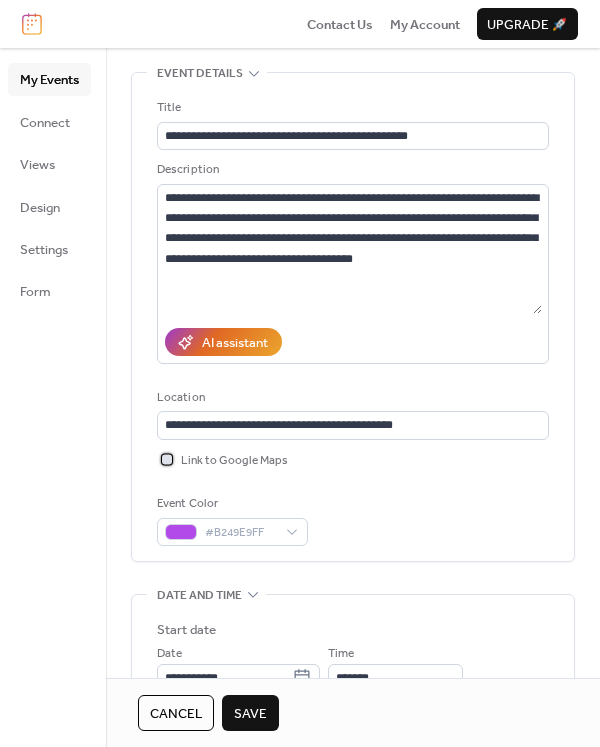 click 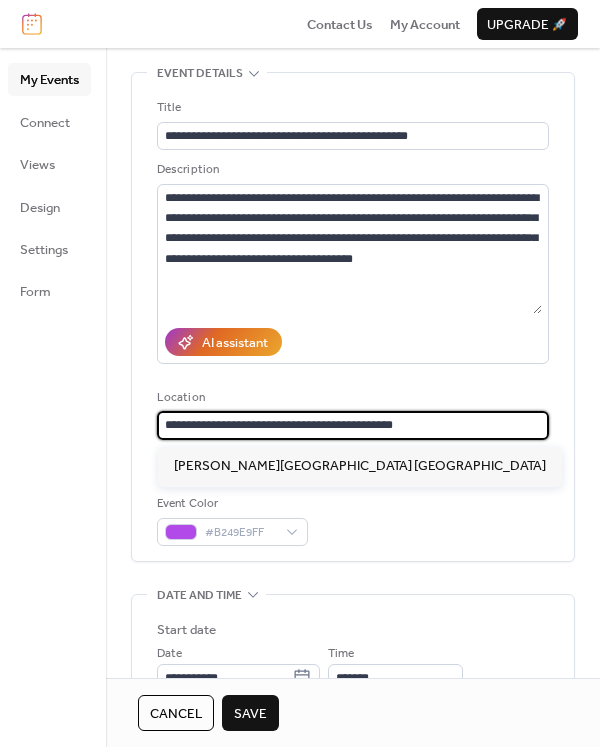 drag, startPoint x: 442, startPoint y: 427, endPoint x: 114, endPoint y: 396, distance: 329.46167 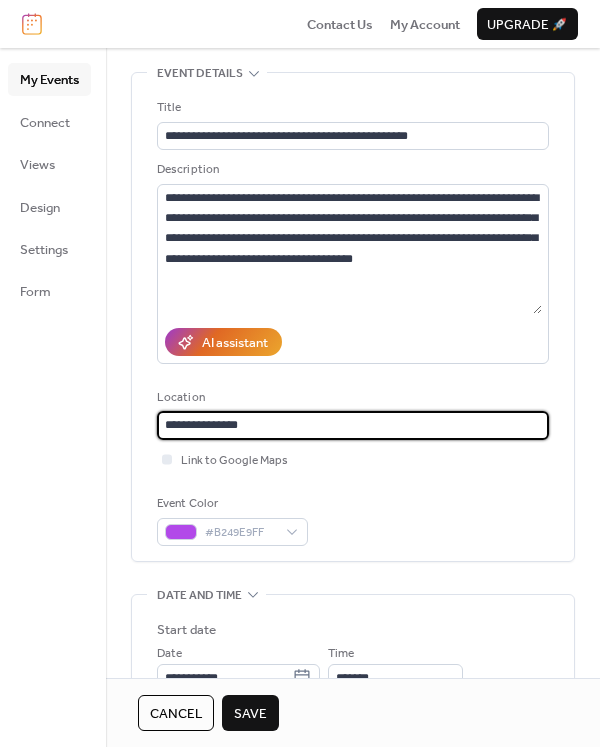 click on "**********" at bounding box center (353, 425) 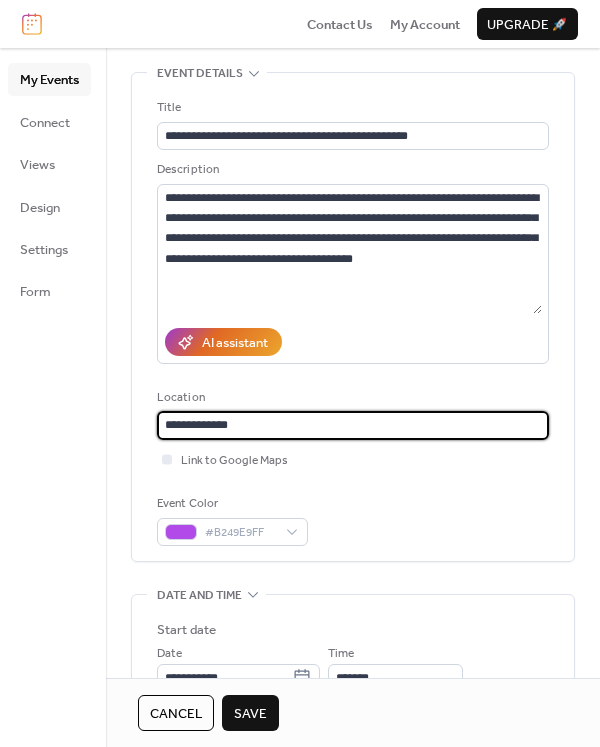 click on "**********" at bounding box center [353, 425] 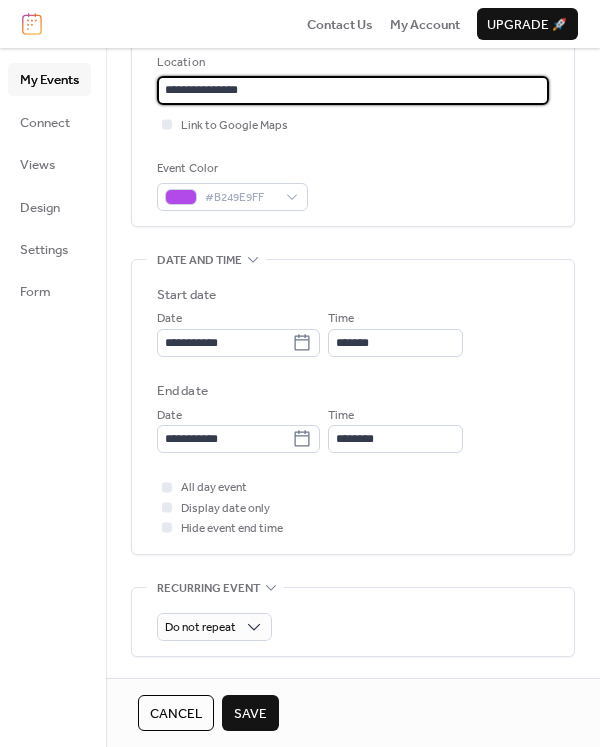 scroll, scrollTop: 440, scrollLeft: 0, axis: vertical 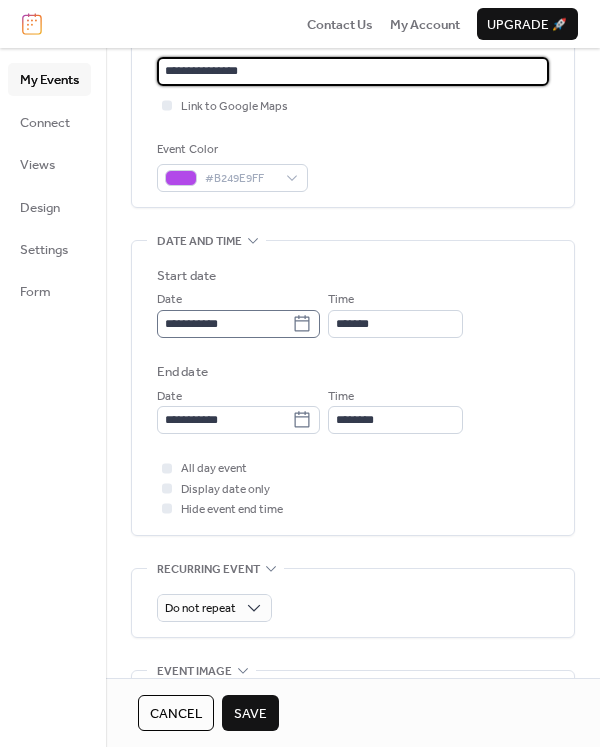 type on "**********" 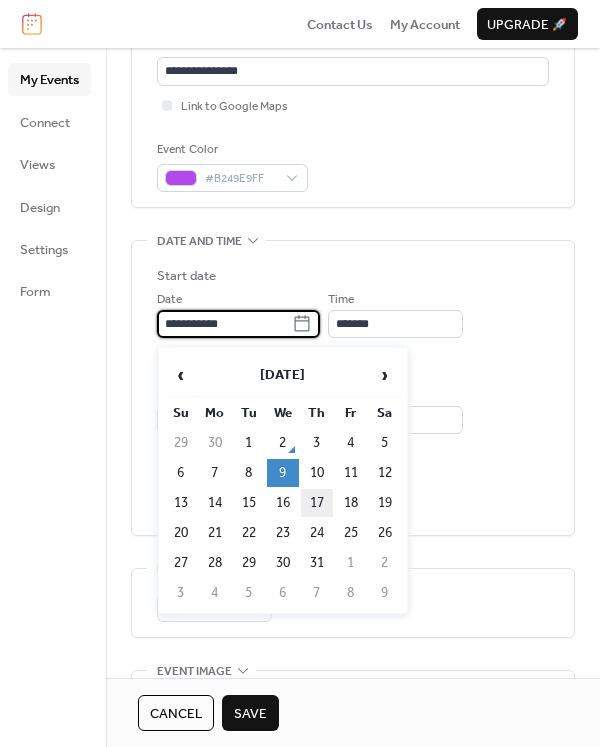 click on "17" at bounding box center (317, 503) 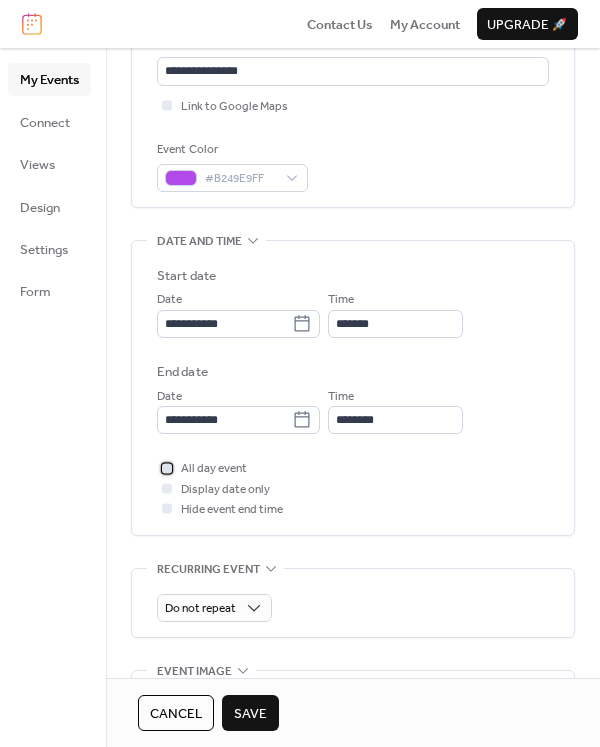 click at bounding box center (167, 468) 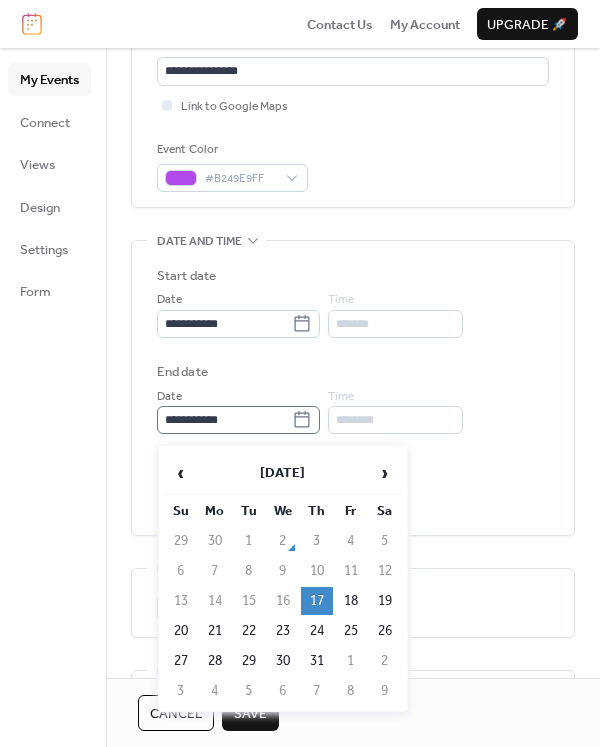 click 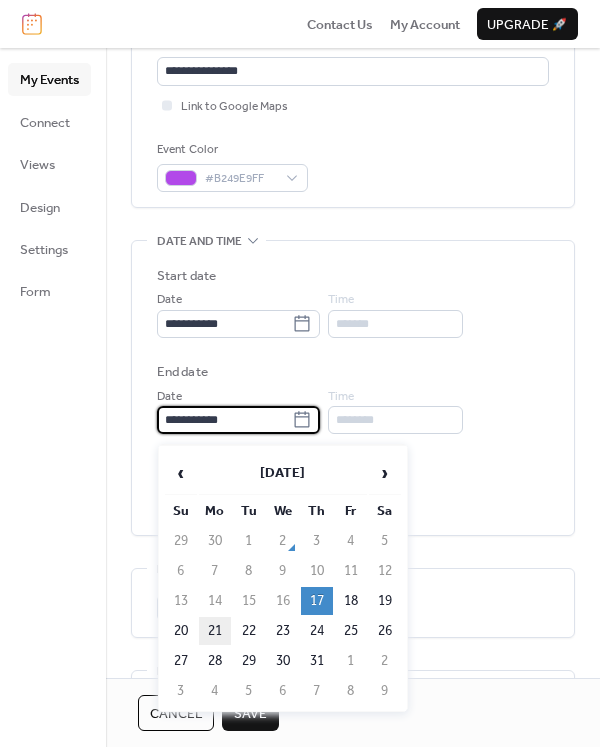 click on "21" at bounding box center [215, 631] 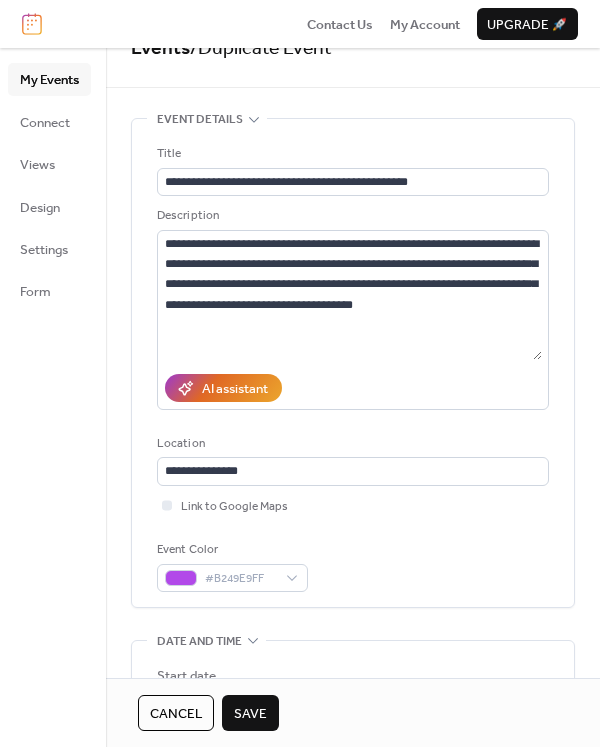 scroll, scrollTop: 30, scrollLeft: 0, axis: vertical 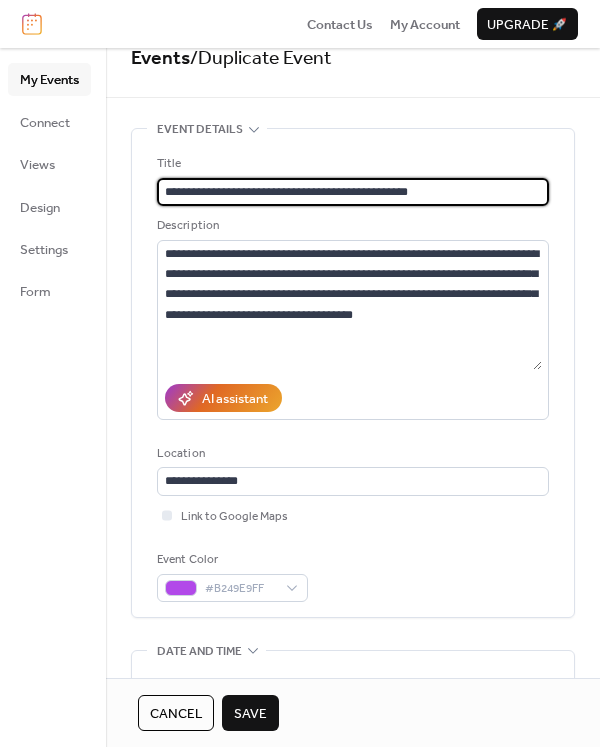 click on "**********" at bounding box center (353, 192) 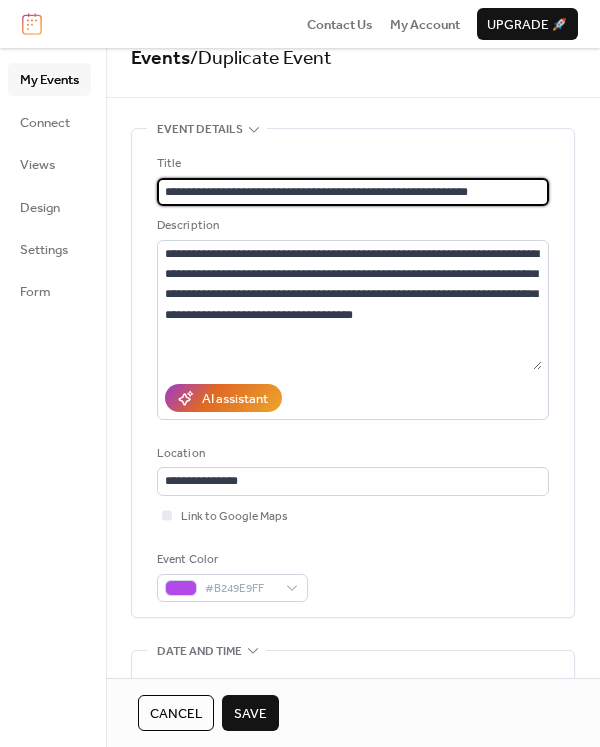 type on "**********" 